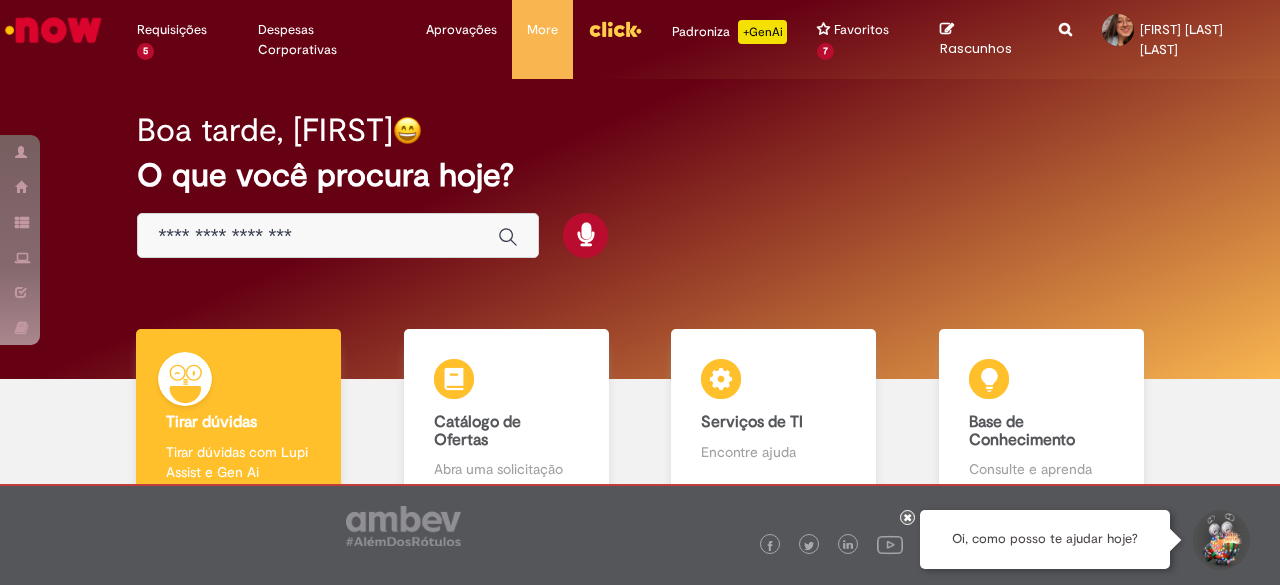 scroll, scrollTop: 0, scrollLeft: 0, axis: both 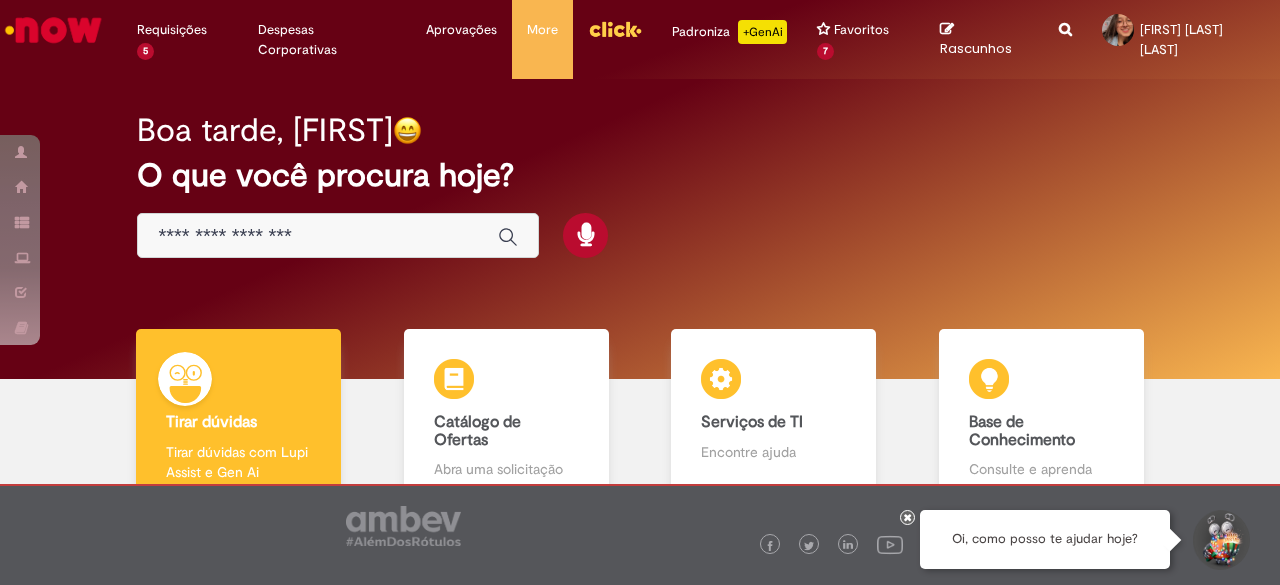 click at bounding box center [318, 236] 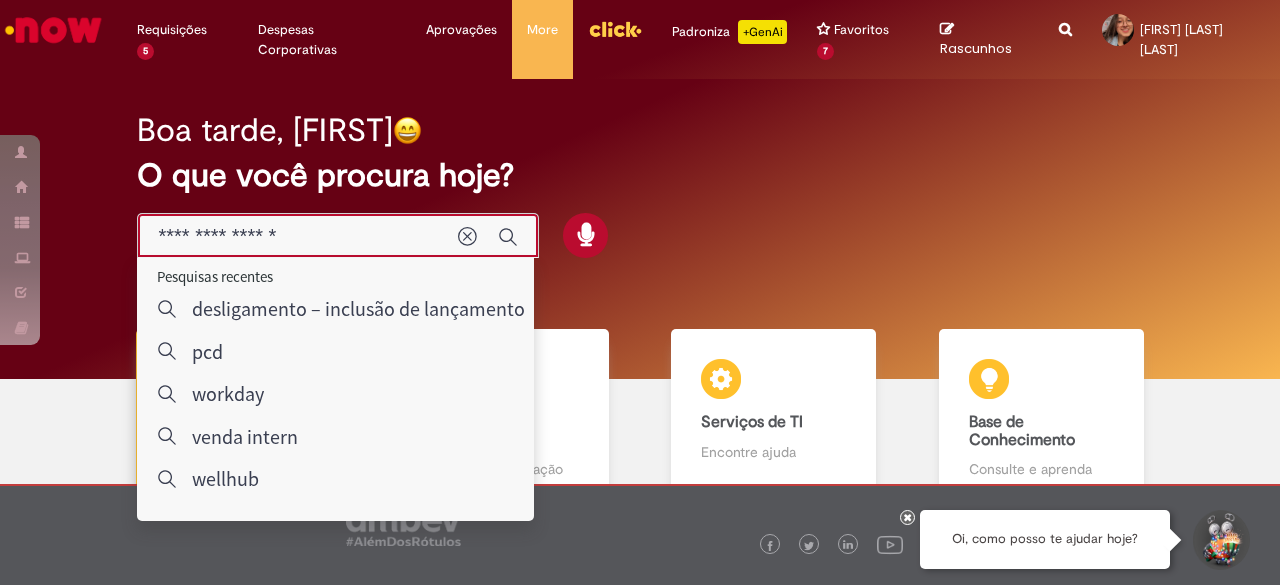 type on "**********" 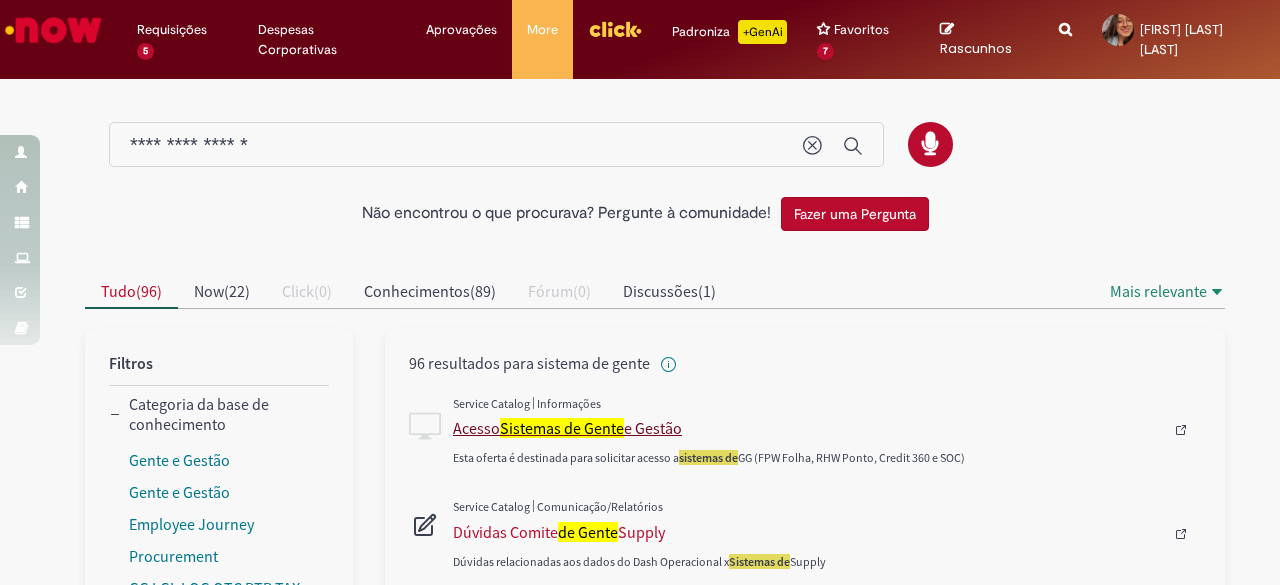click on "Acesso  Sistemas de Gente  e Gestão" at bounding box center [808, 428] 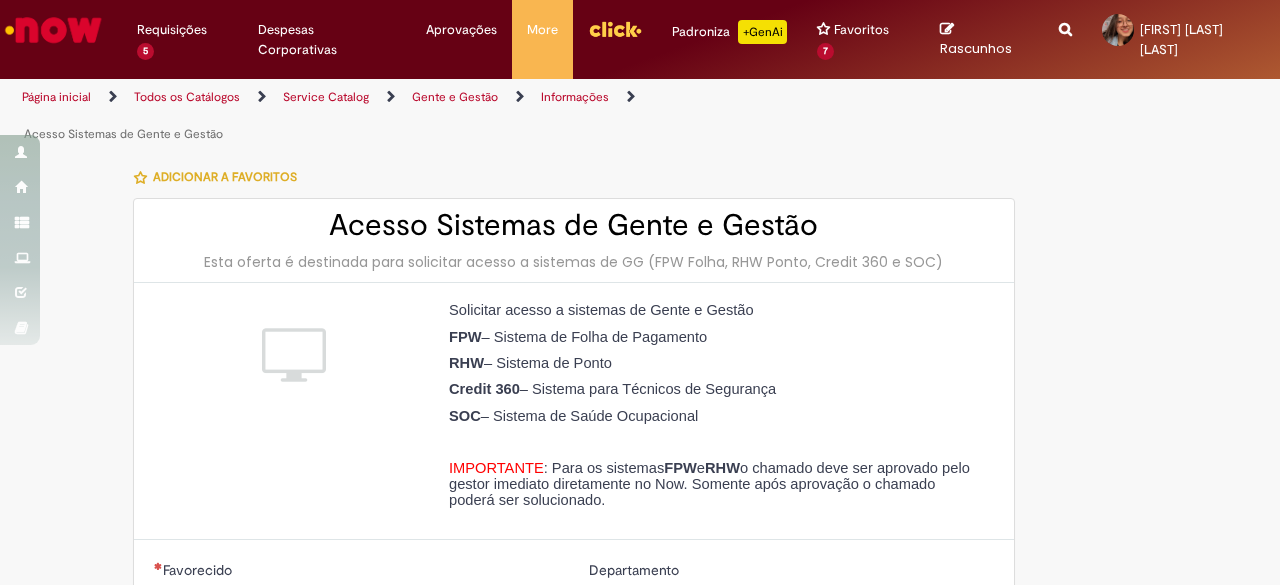 type on "********" 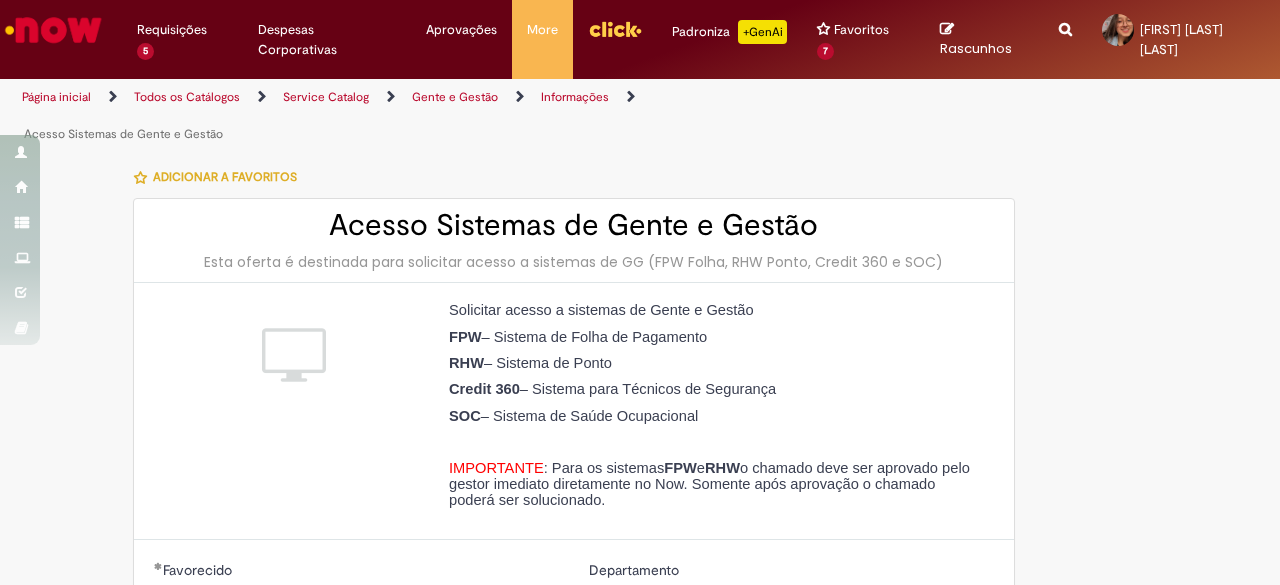type on "**********" 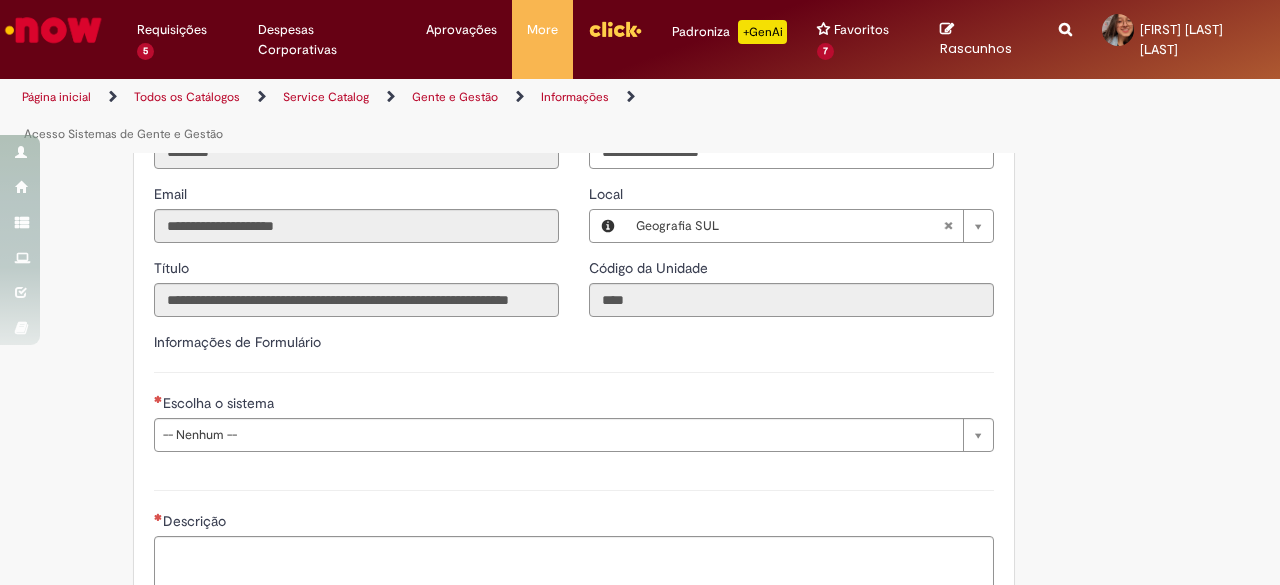 scroll, scrollTop: 525, scrollLeft: 0, axis: vertical 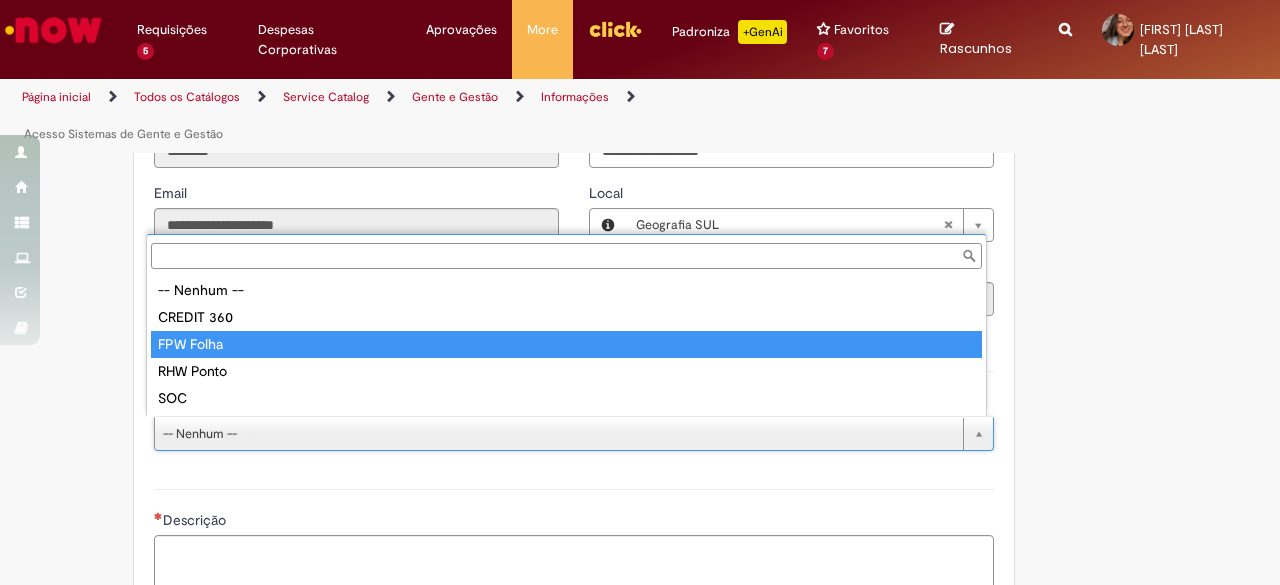 type on "*********" 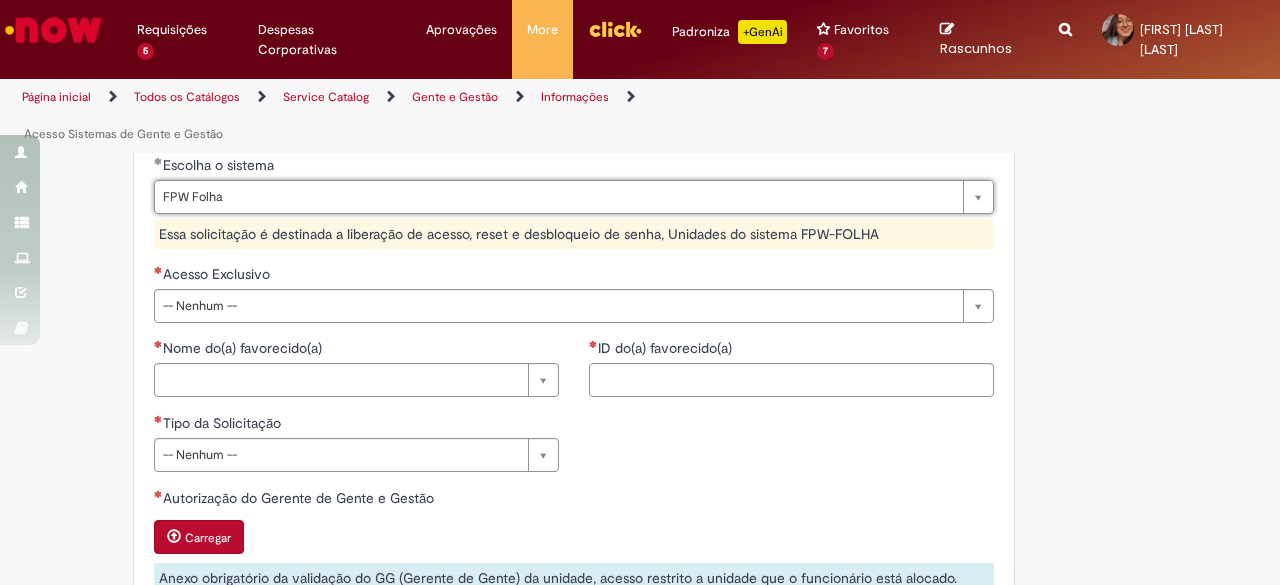 scroll, scrollTop: 776, scrollLeft: 0, axis: vertical 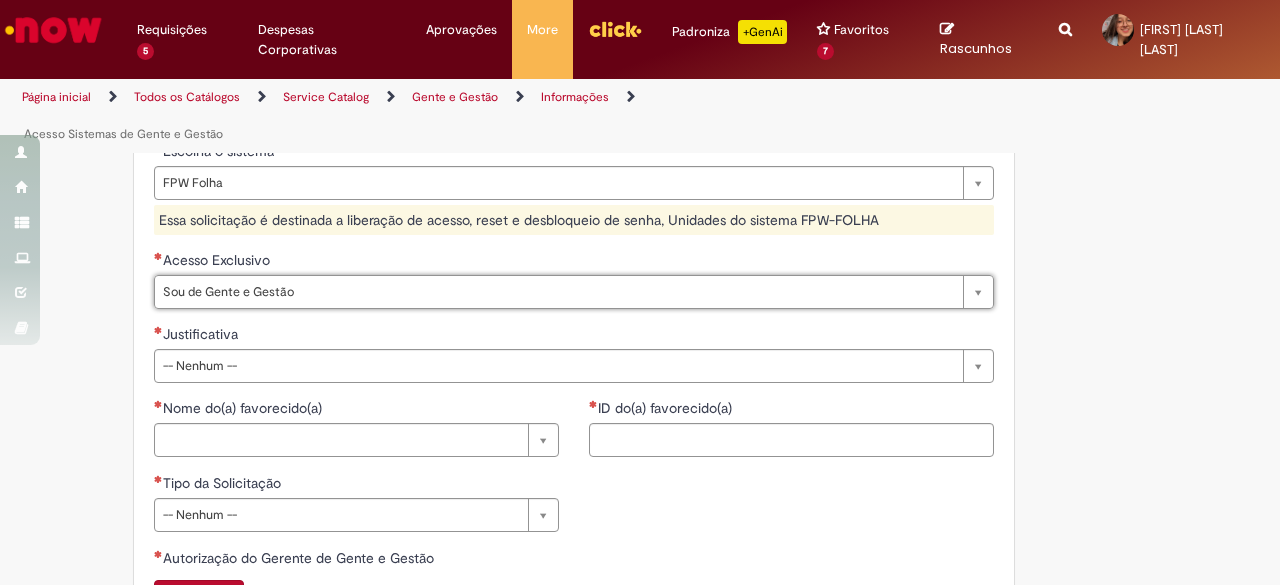 type on "**********" 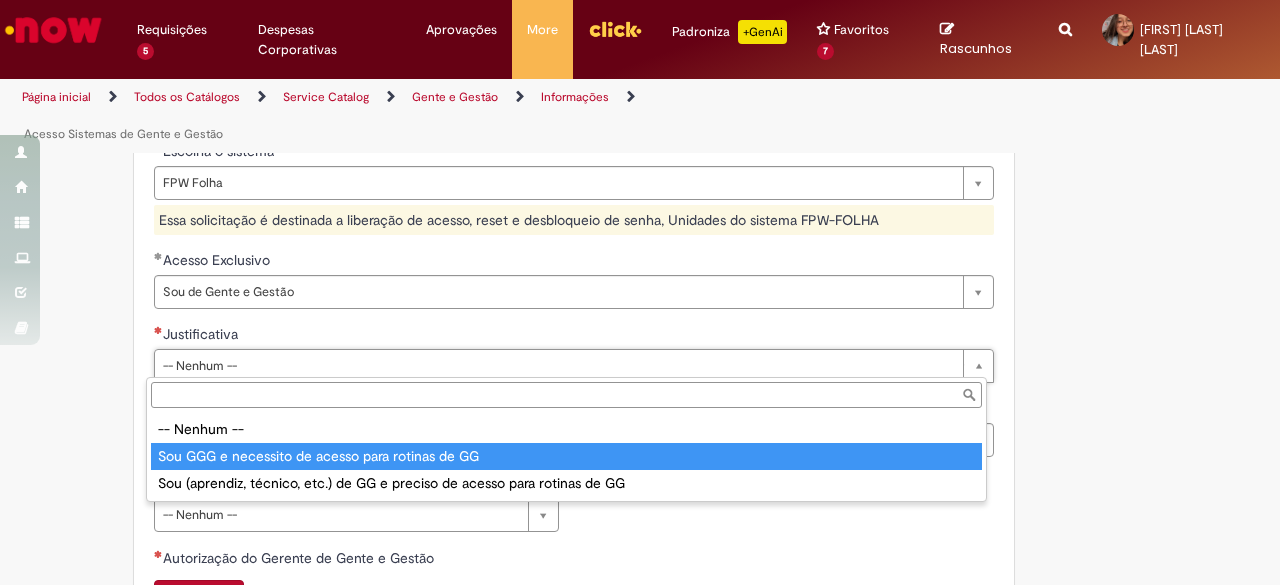 select on "*" 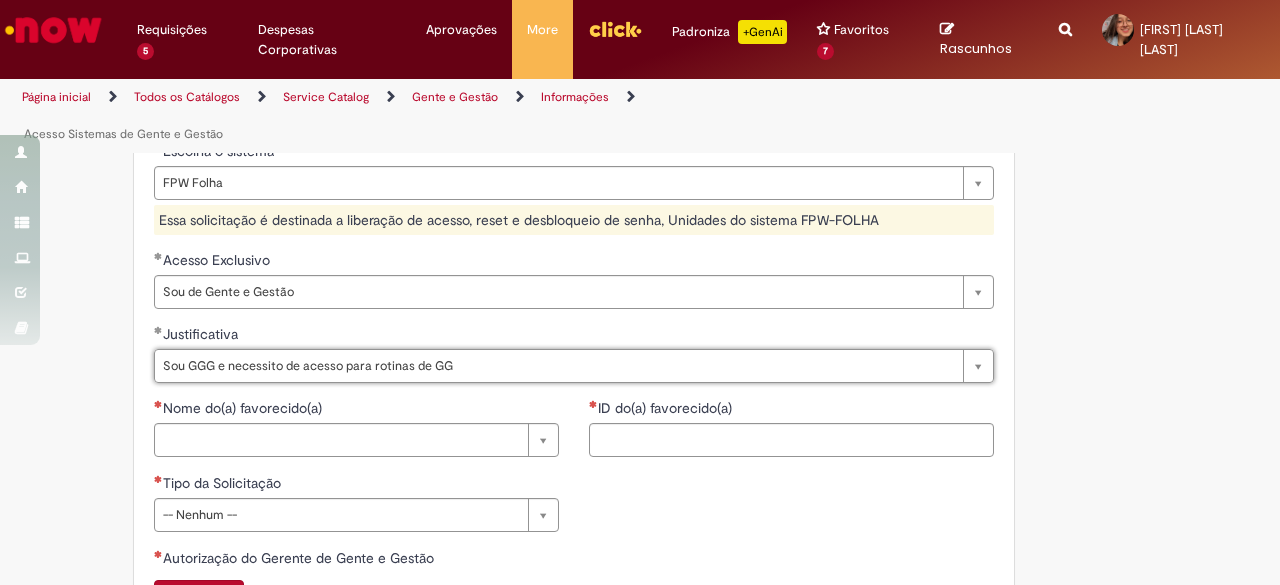scroll, scrollTop: 1000, scrollLeft: 0, axis: vertical 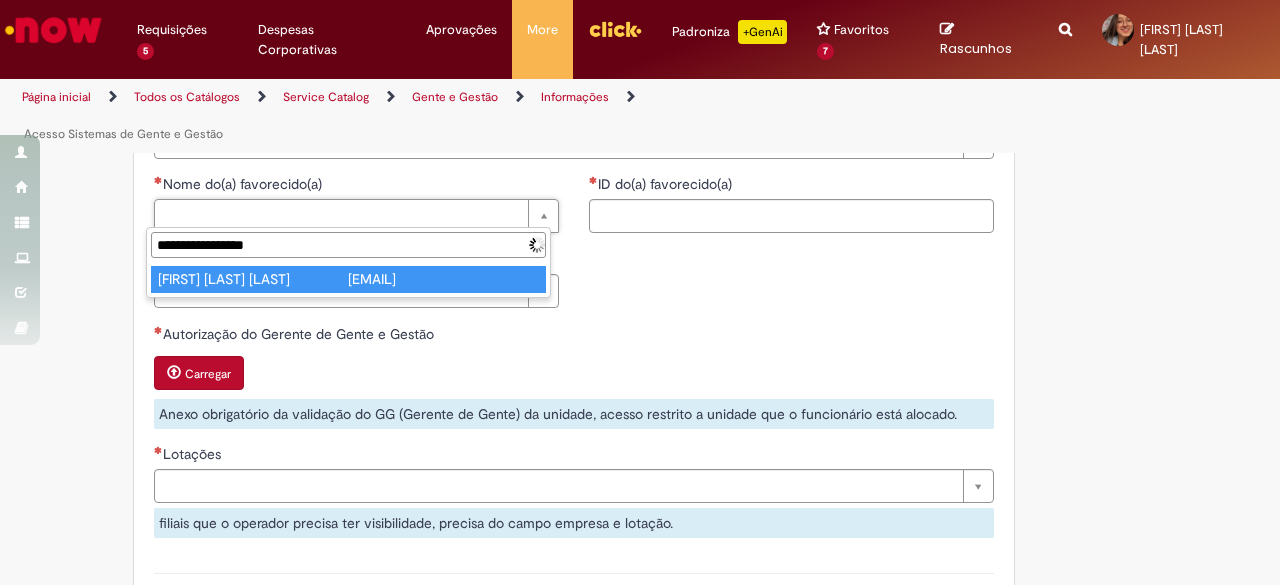 type on "**********" 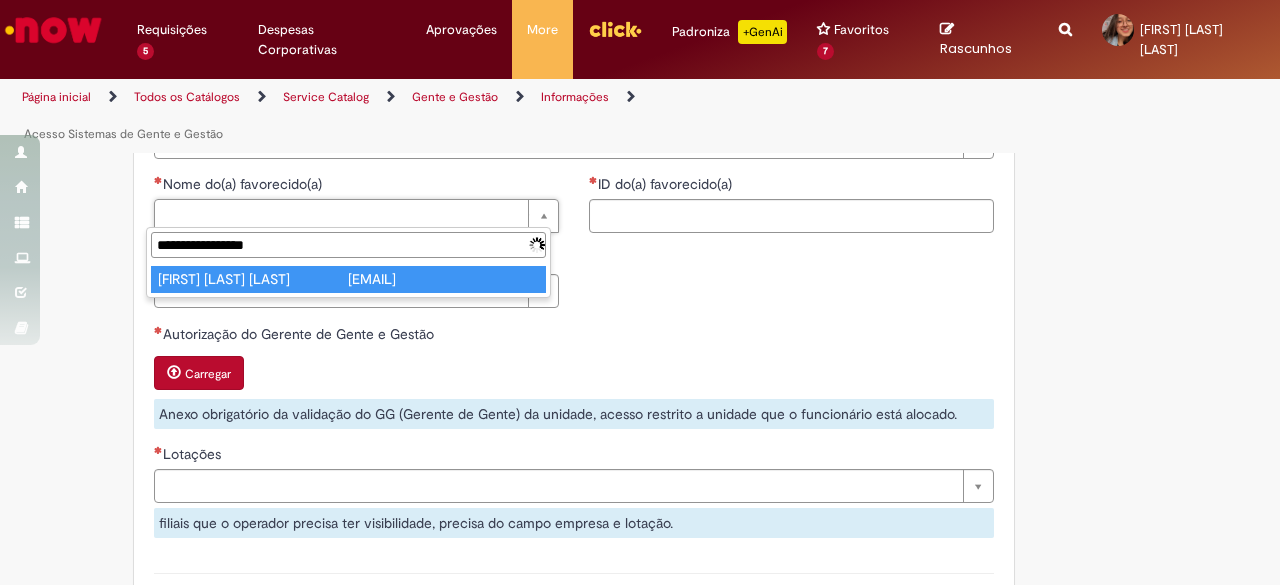 type on "**********" 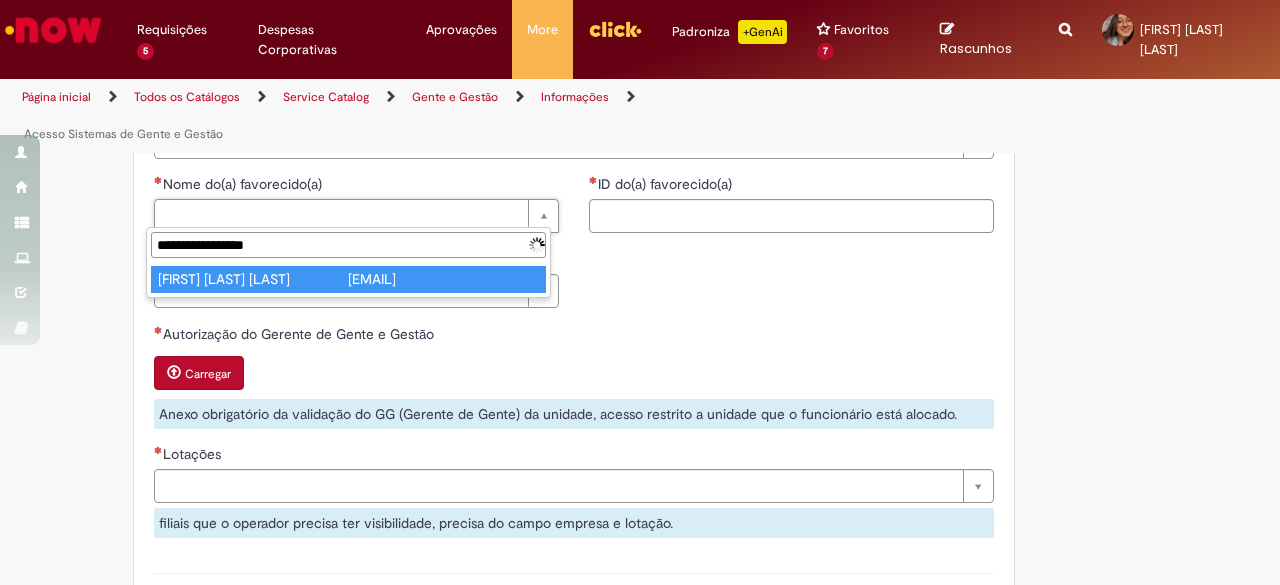 type on "**********" 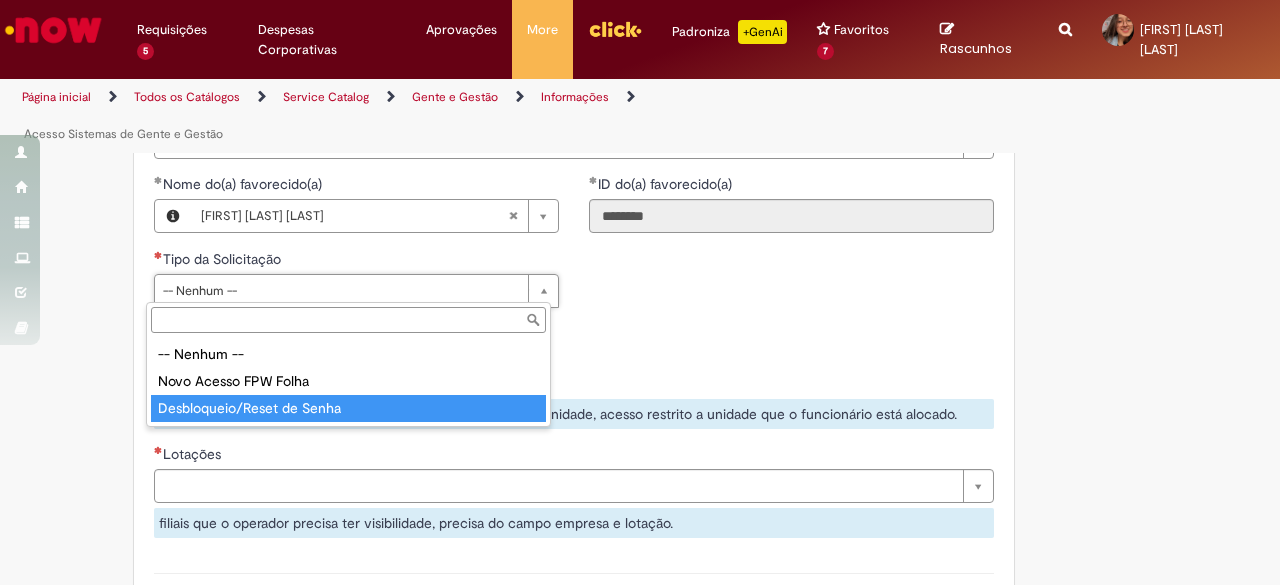 type on "**********" 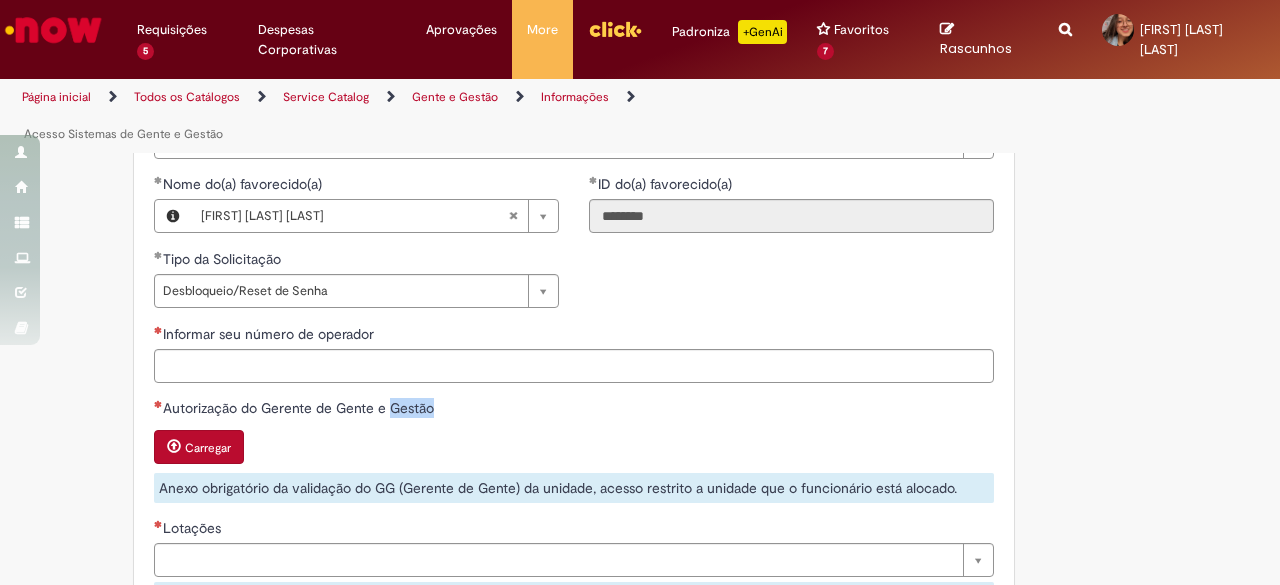 click on "Autorização do Gerente de Gente e Gestão" at bounding box center [574, 410] 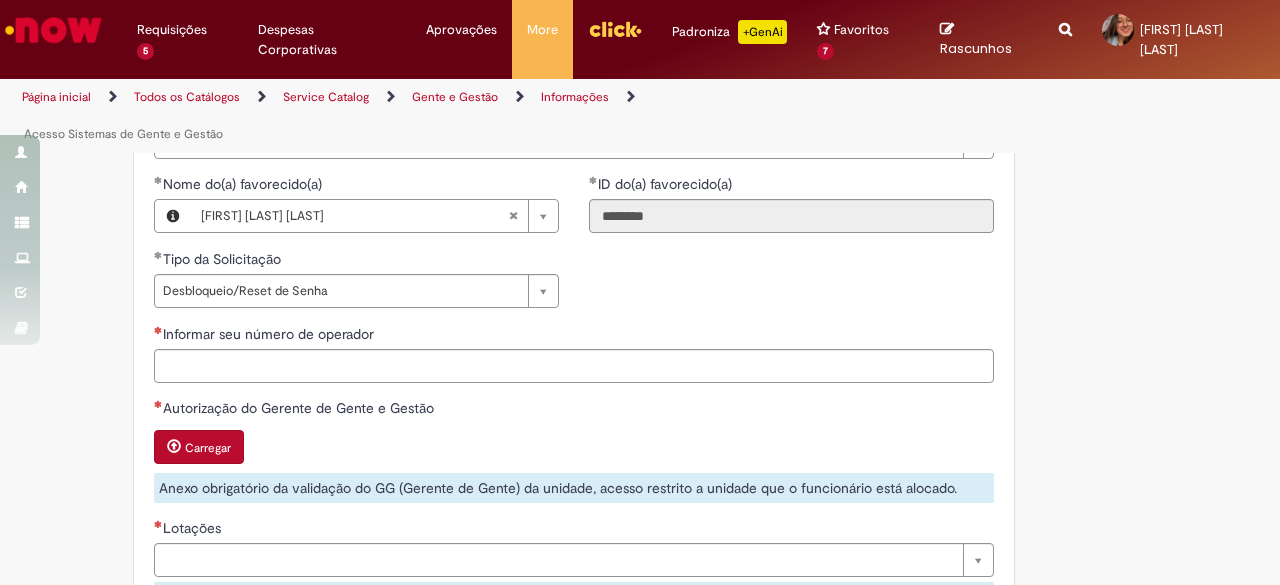 click on "Informar seu número de operador" at bounding box center (574, 336) 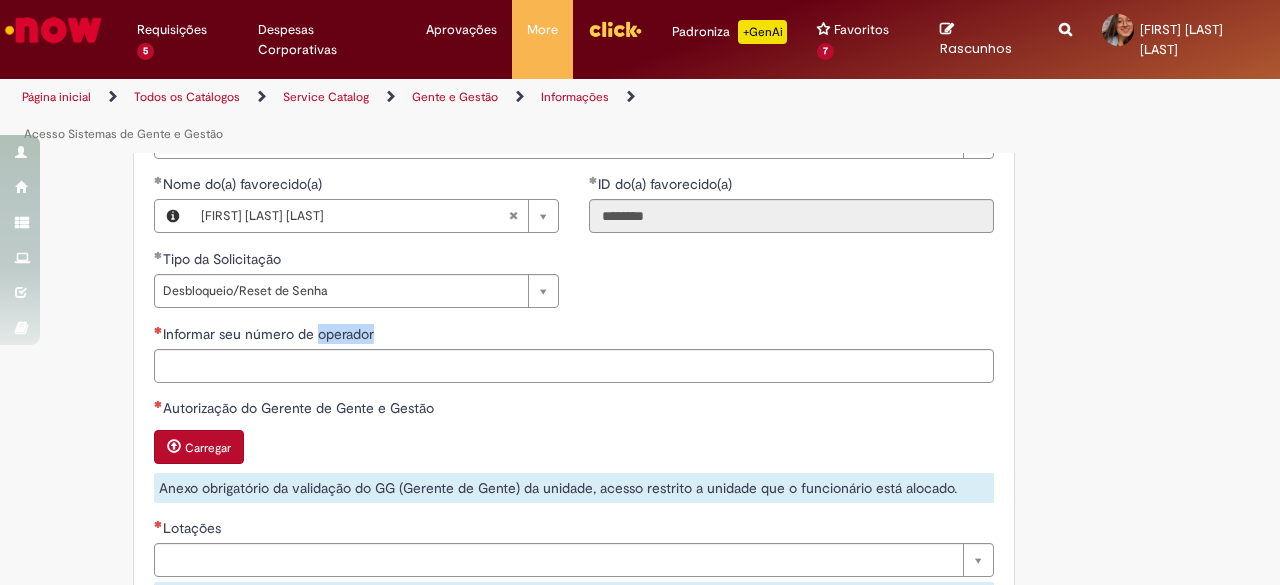 click on "Informar seu número de operador" at bounding box center [574, 336] 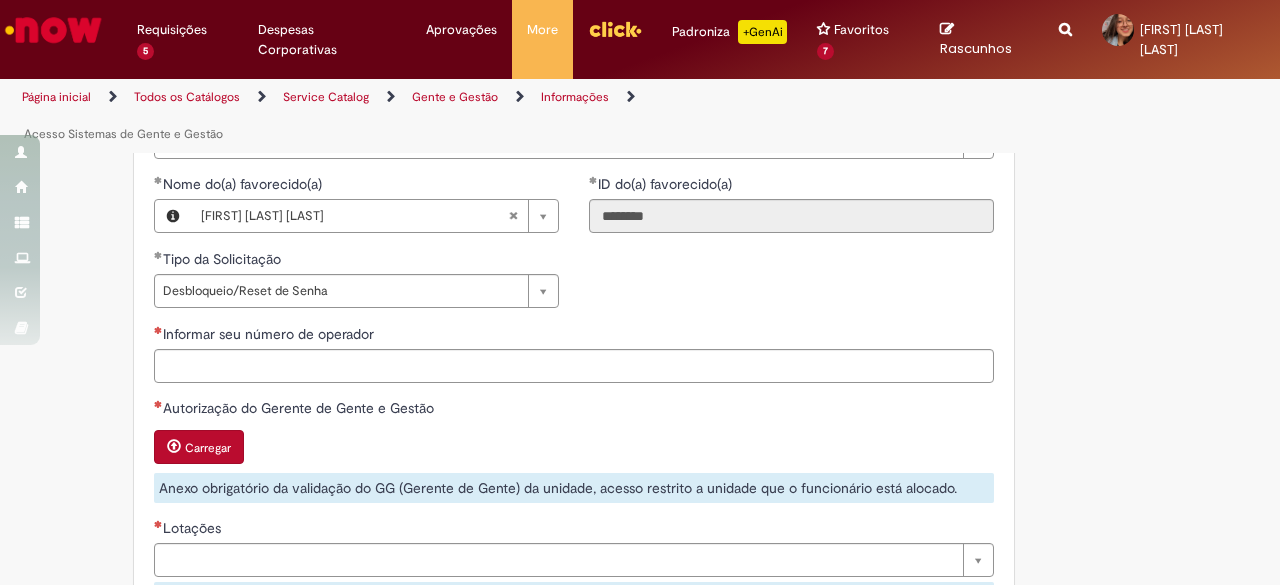 click on "**********" at bounding box center [542, 81] 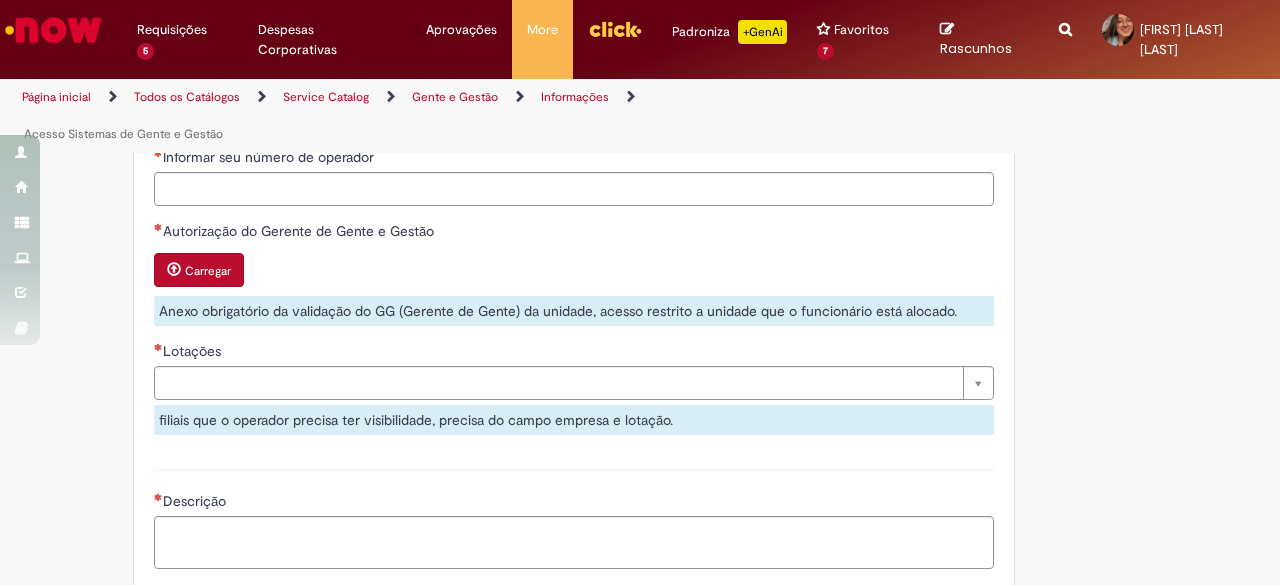 scroll, scrollTop: 1153, scrollLeft: 0, axis: vertical 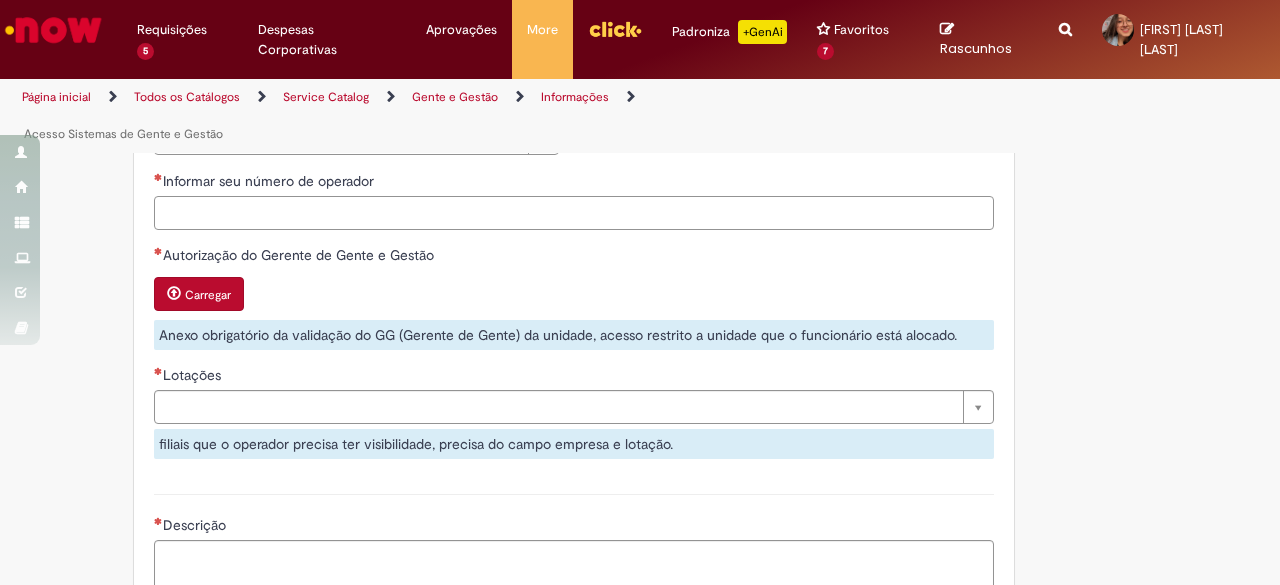 click on "Informar seu número de operador" at bounding box center [574, 213] 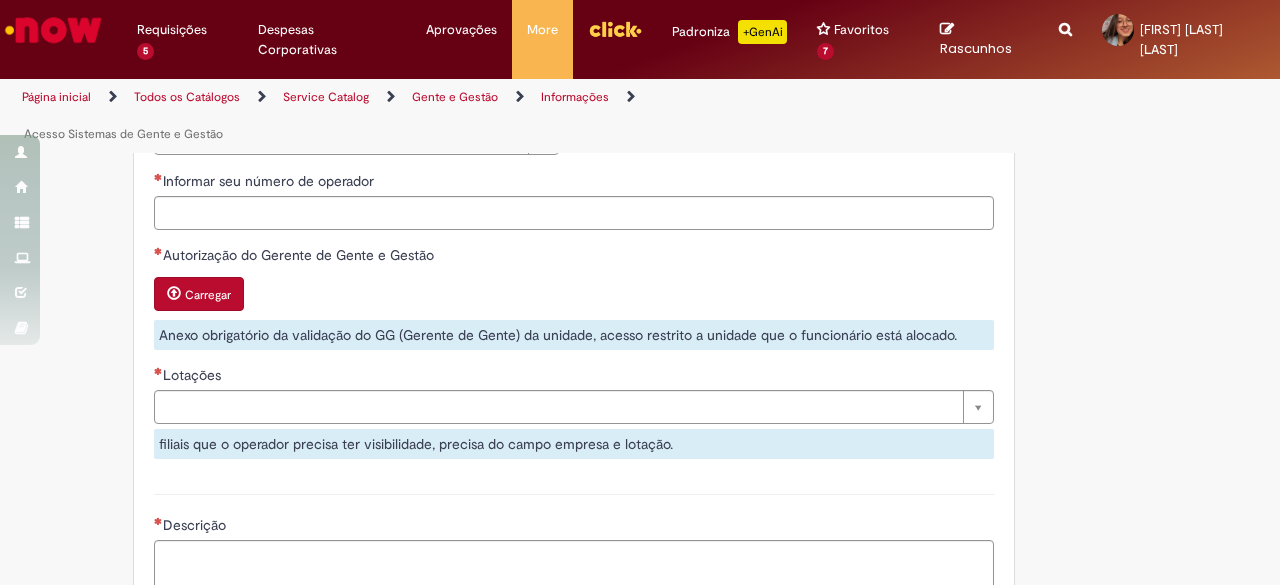click on "Carregar" at bounding box center (199, 294) 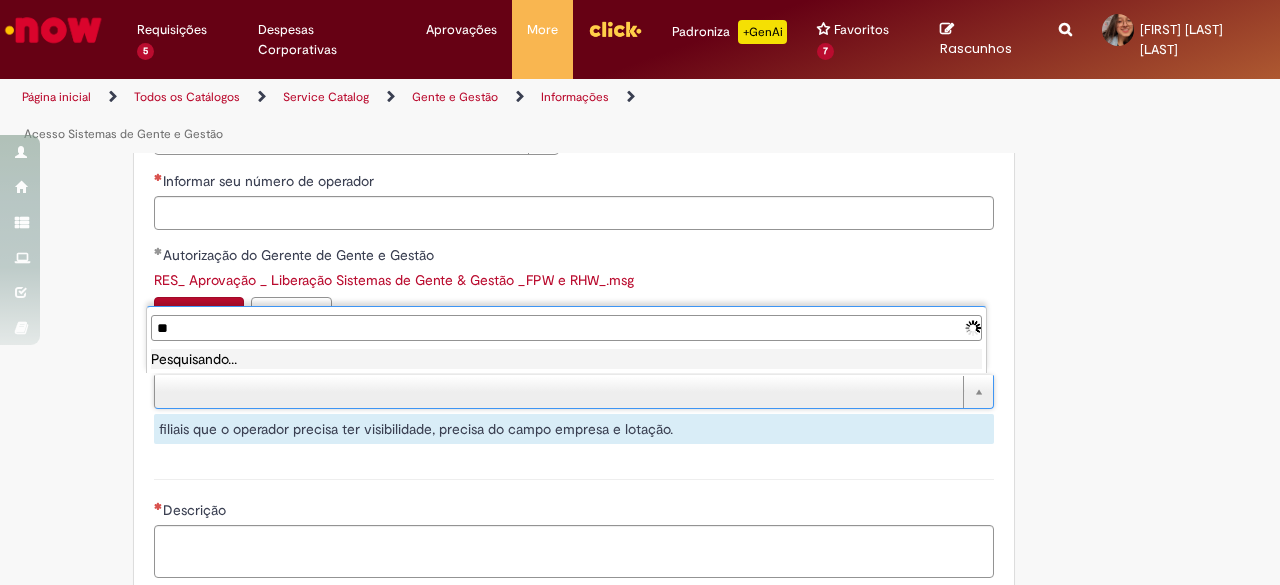 type on "*" 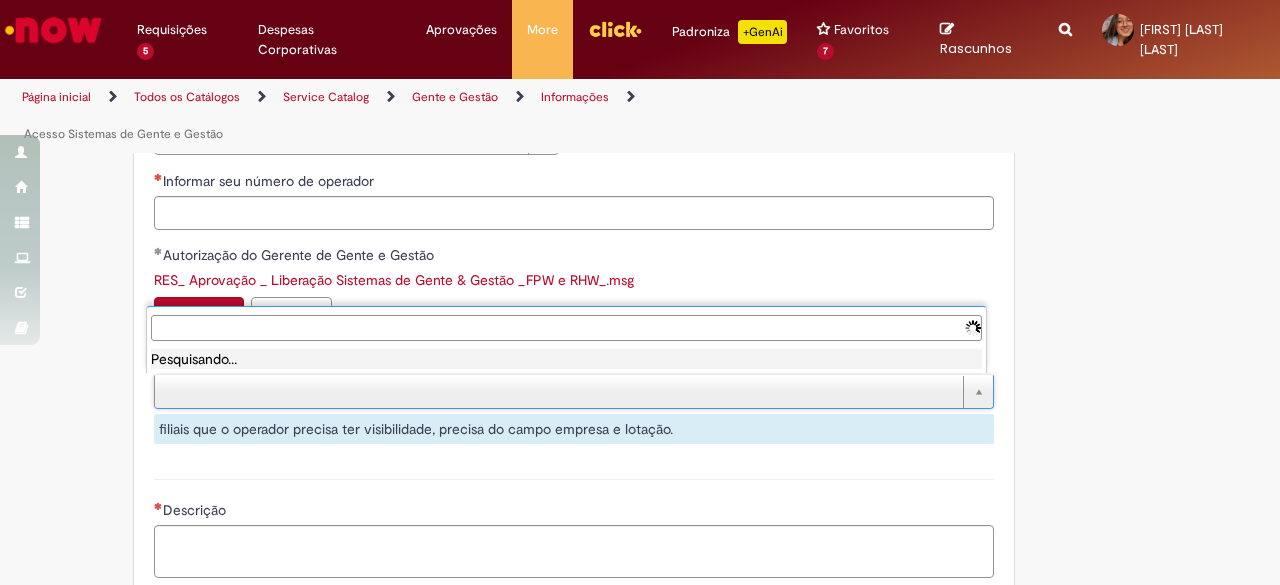 type on "*" 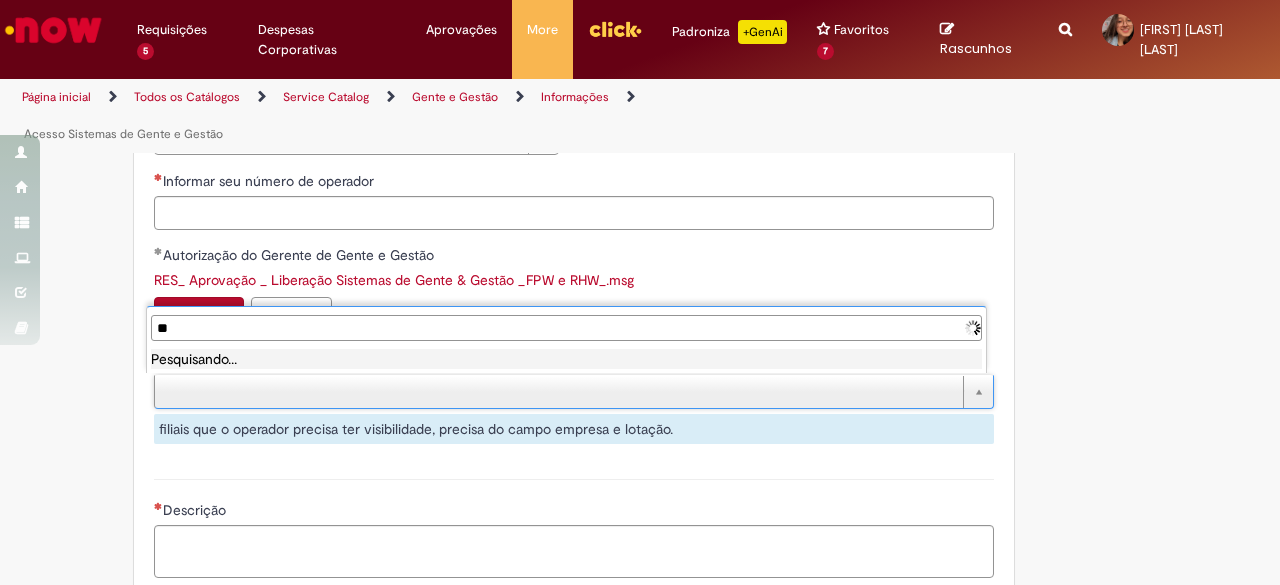 type on "*" 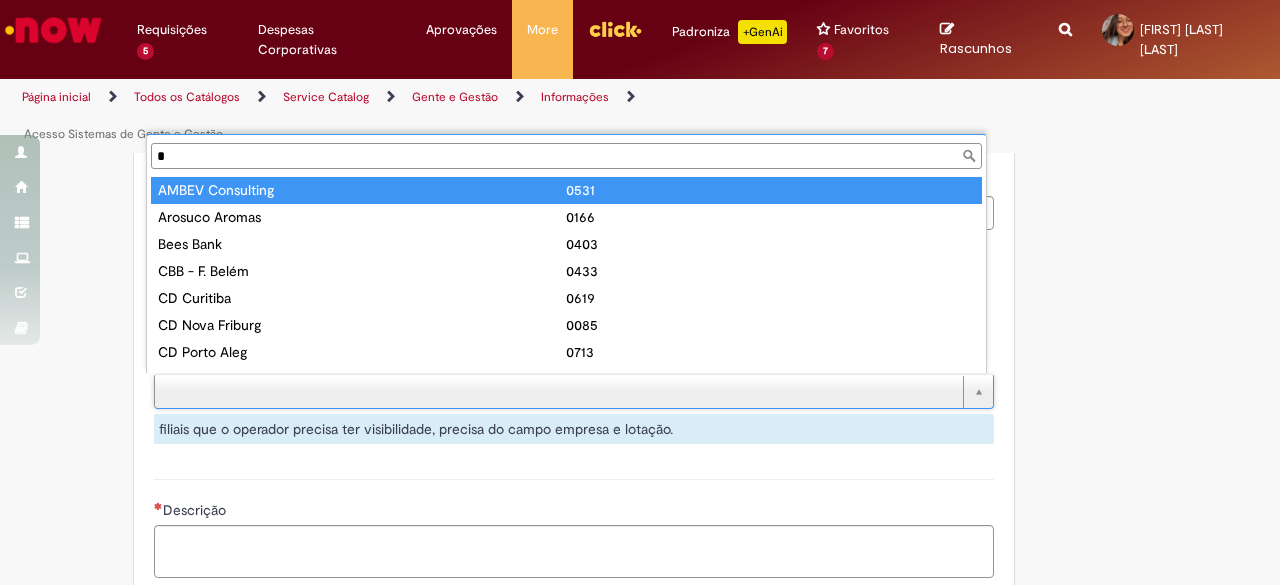 type on "**" 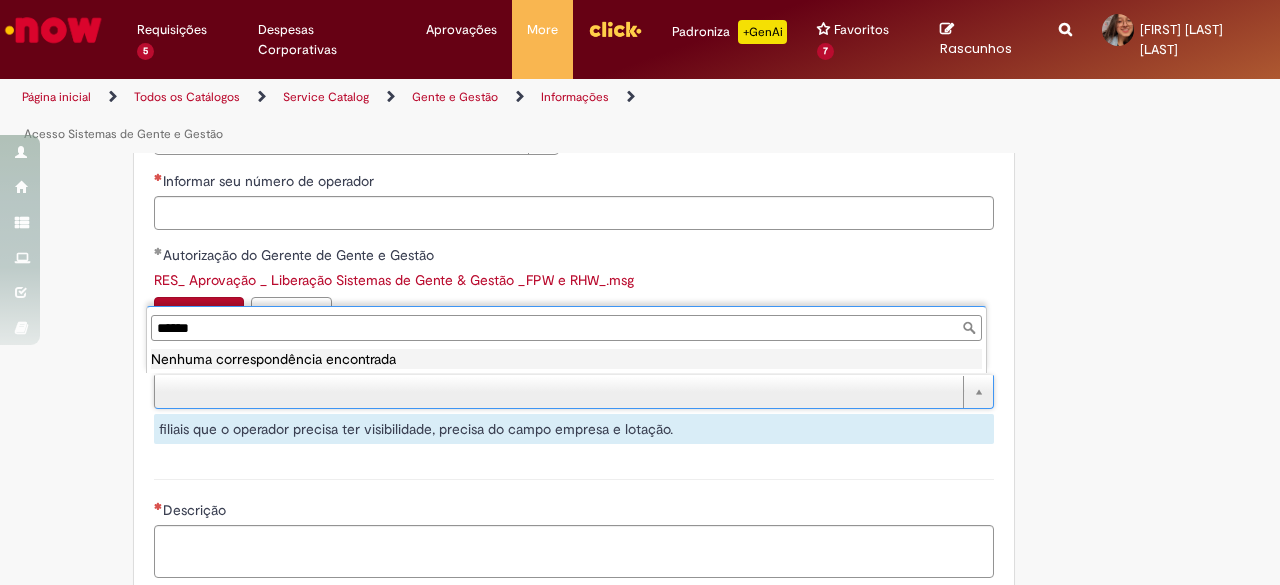 drag, startPoint x: 206, startPoint y: 332, endPoint x: 126, endPoint y: 332, distance: 80 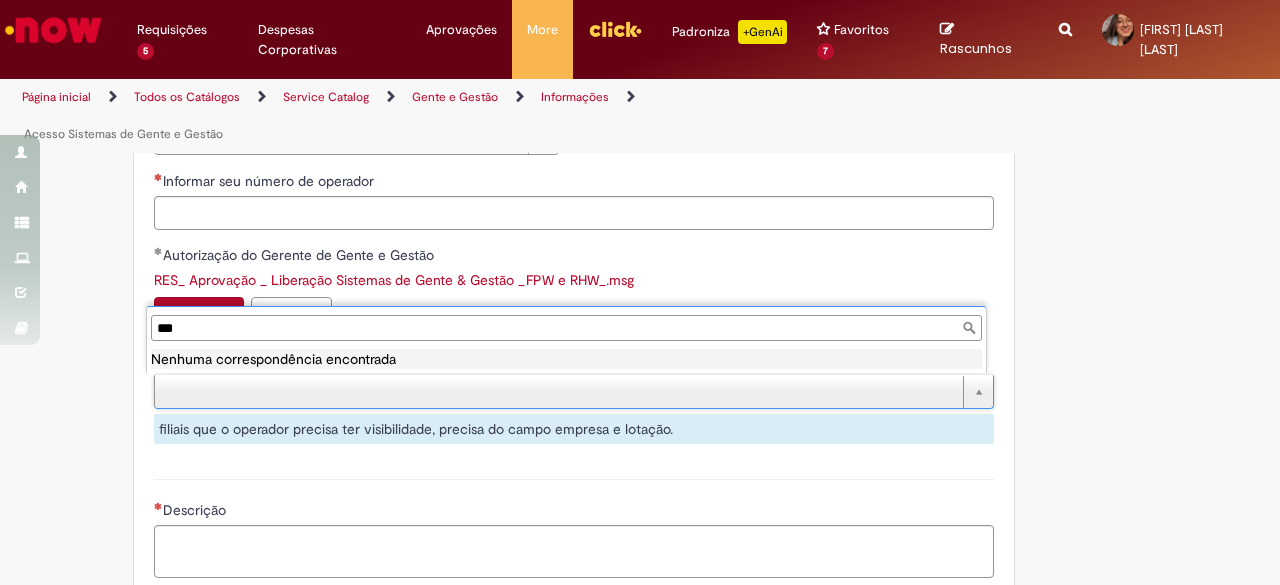 click on "***" at bounding box center (566, 328) 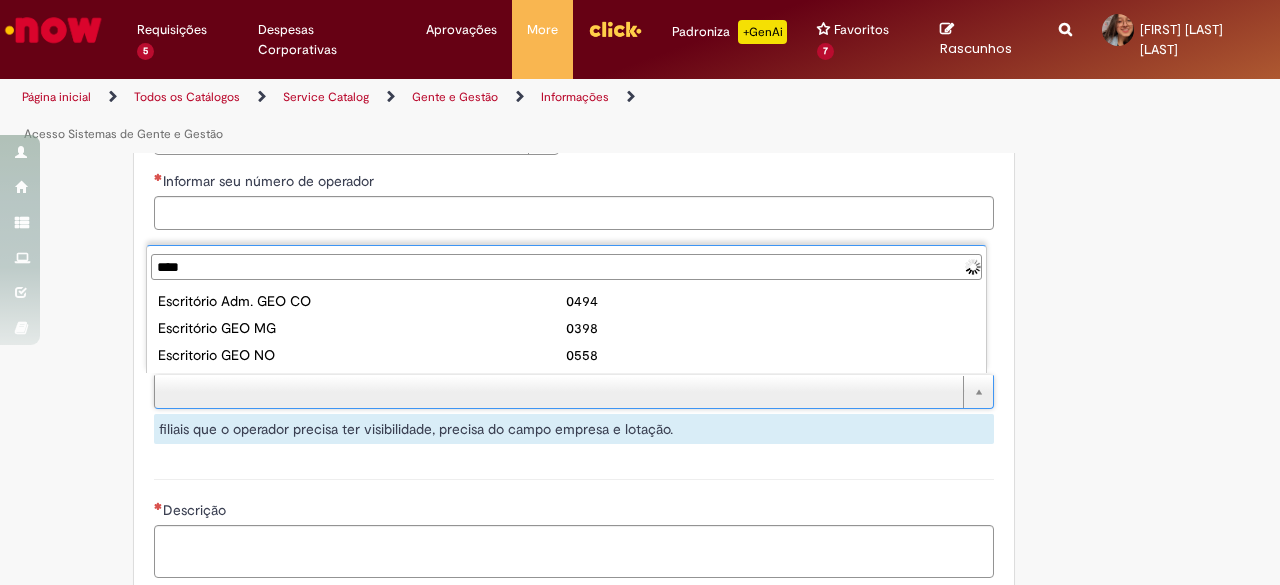 type on "*****" 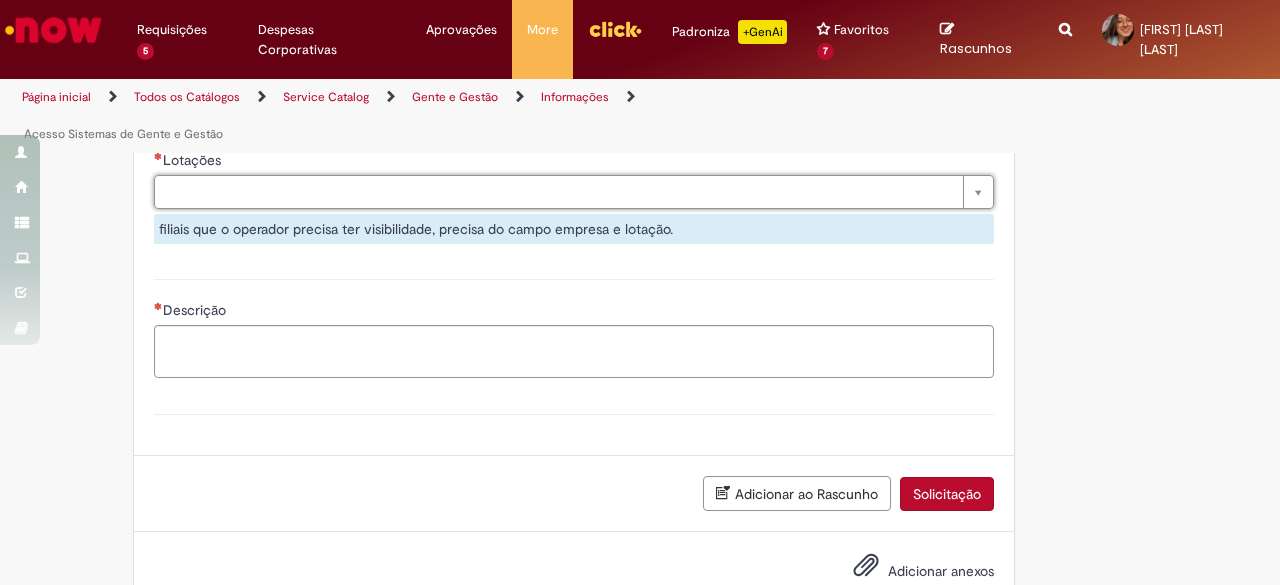 scroll, scrollTop: 953, scrollLeft: 0, axis: vertical 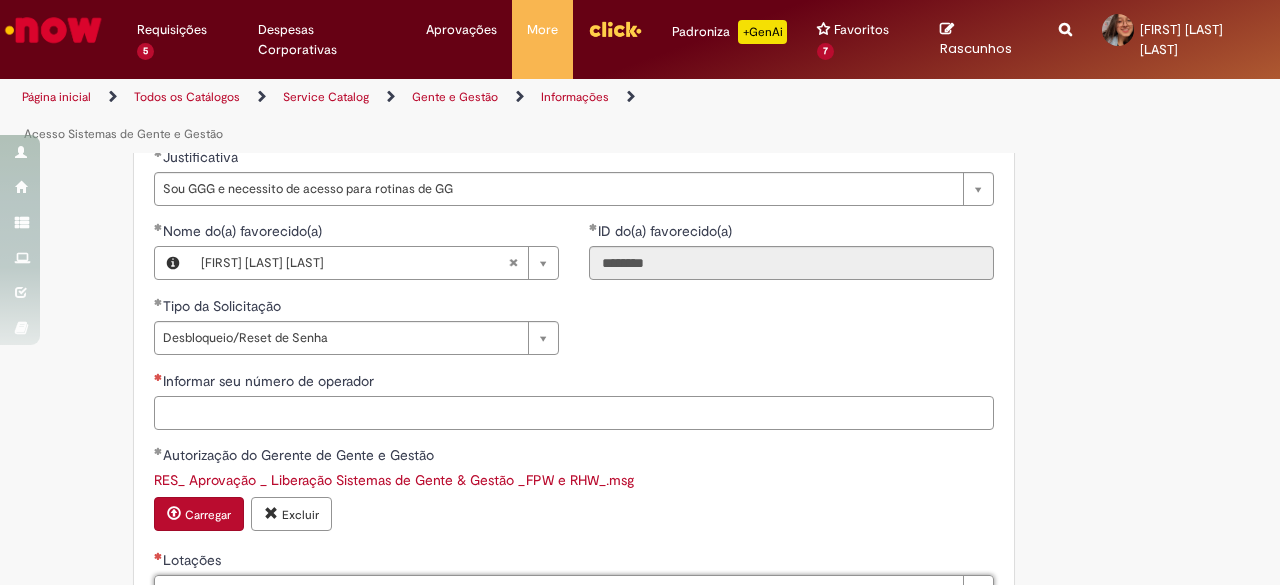 click on "Informar seu número de operador" at bounding box center [574, 413] 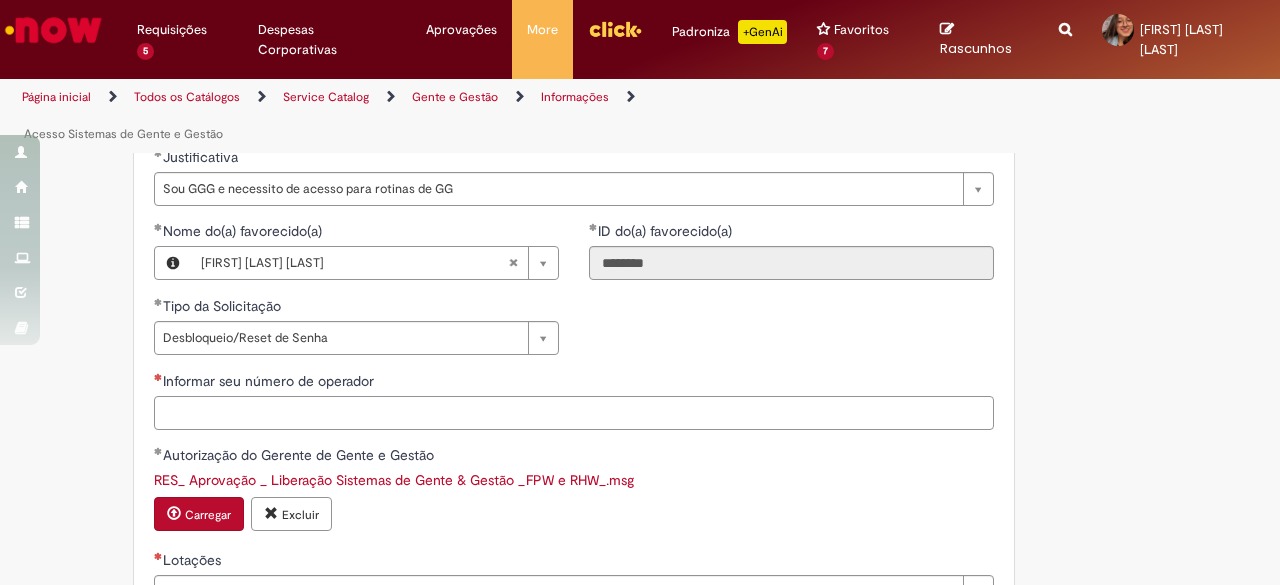 click on "Informar seu número de operador" at bounding box center [574, 413] 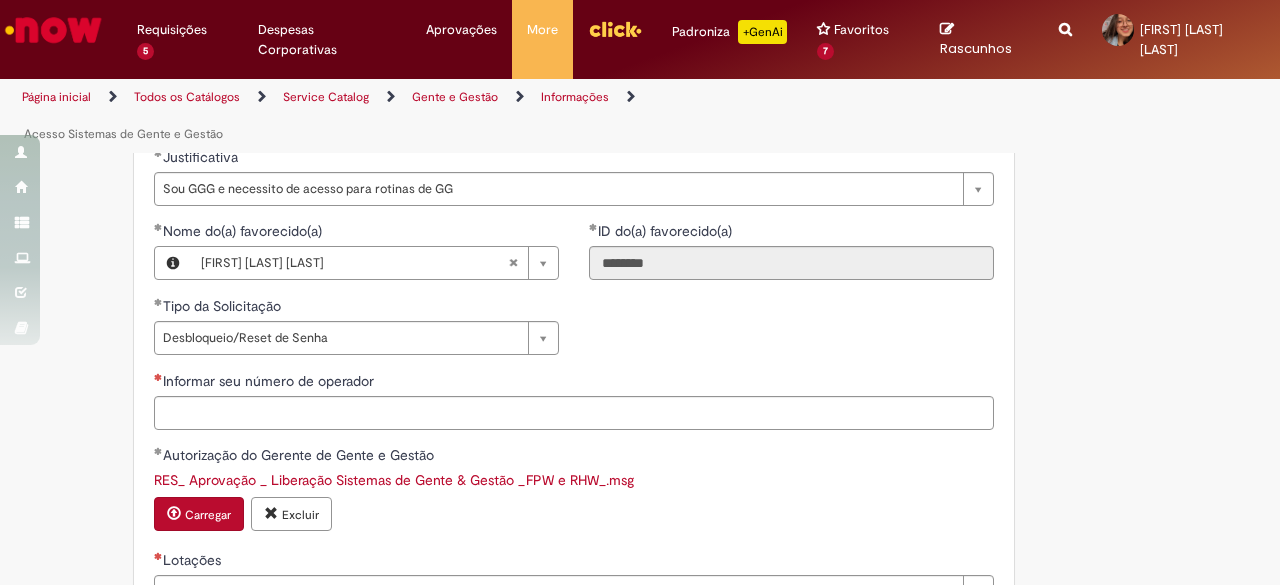 click on "**********" at bounding box center (574, 333) 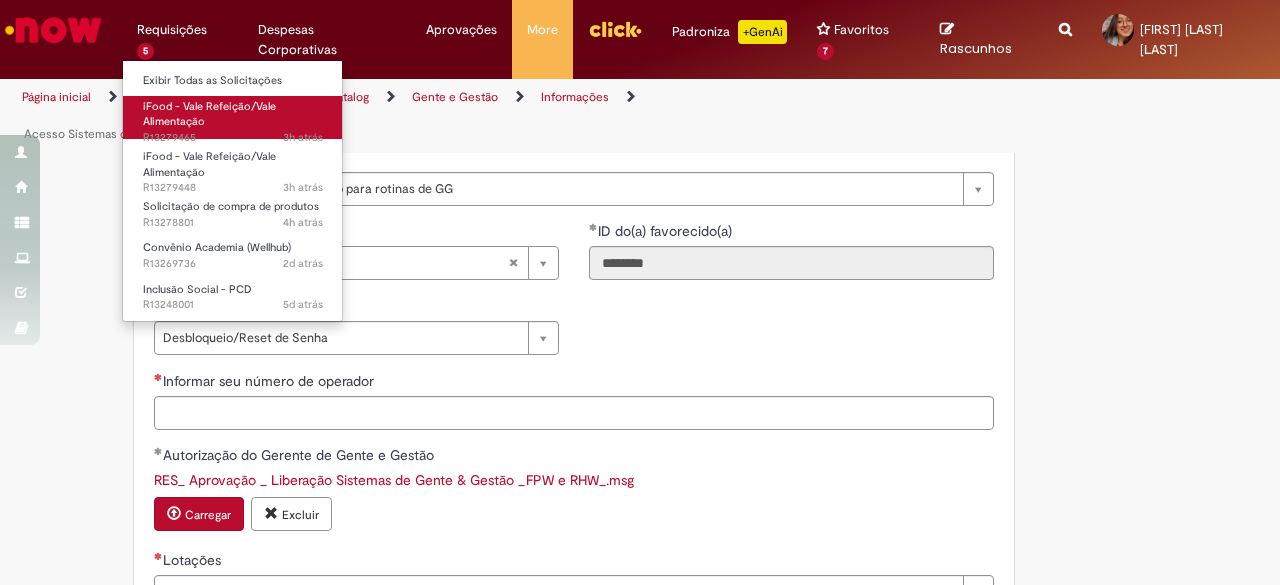 click on "iFood - Vale Refeição/Vale Alimentação" at bounding box center [209, 114] 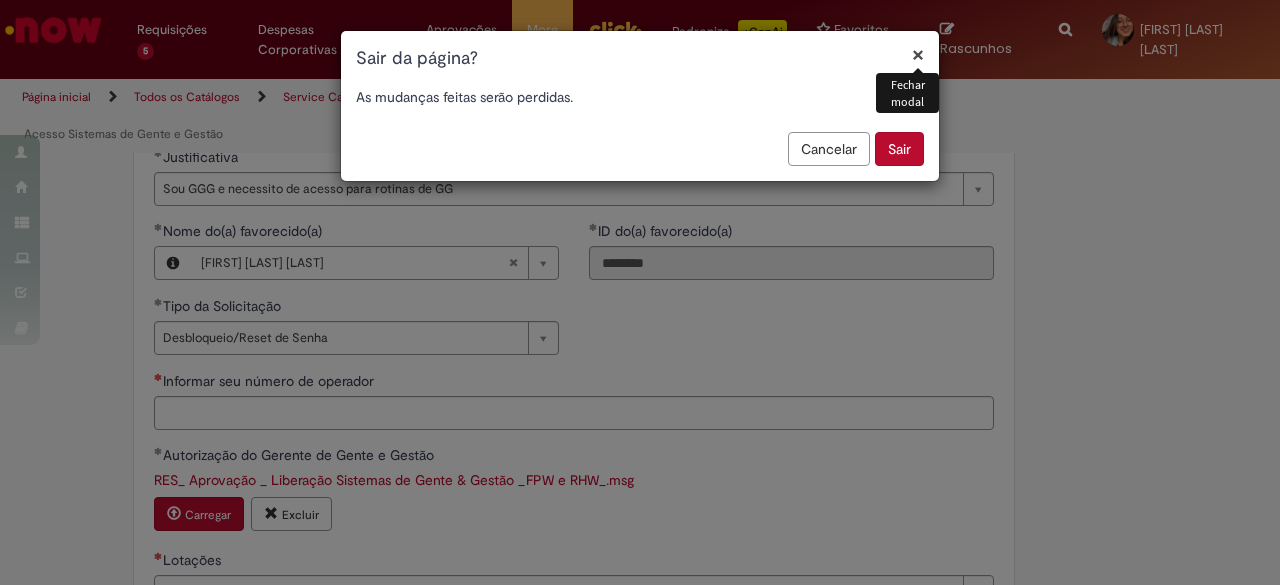click on "Sair" at bounding box center [899, 149] 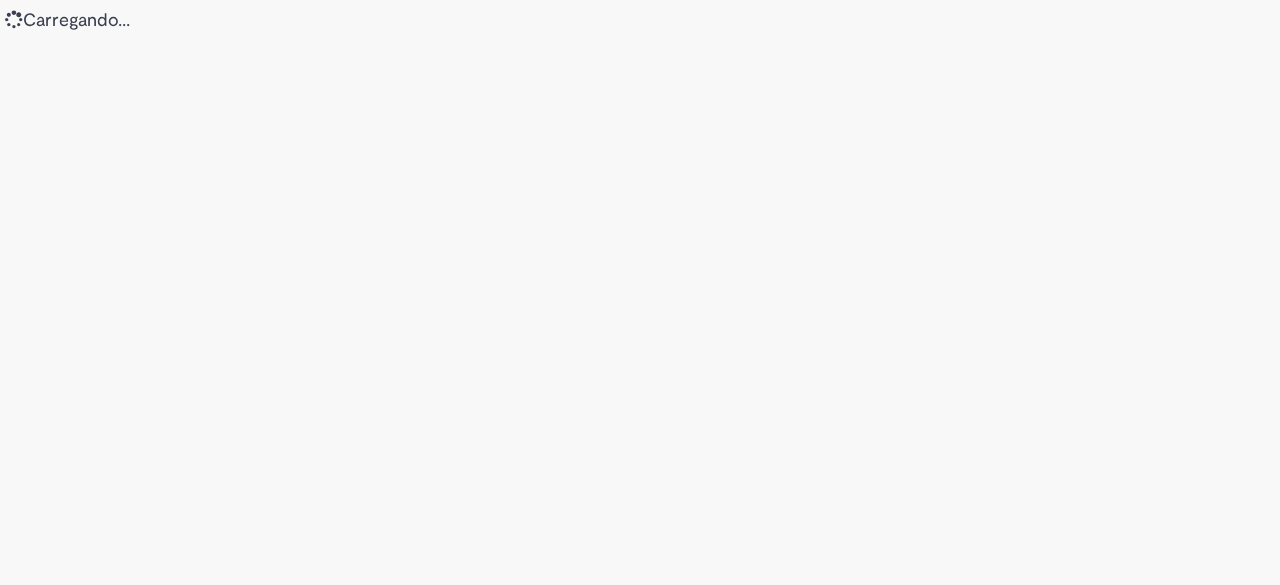 scroll, scrollTop: 0, scrollLeft: 0, axis: both 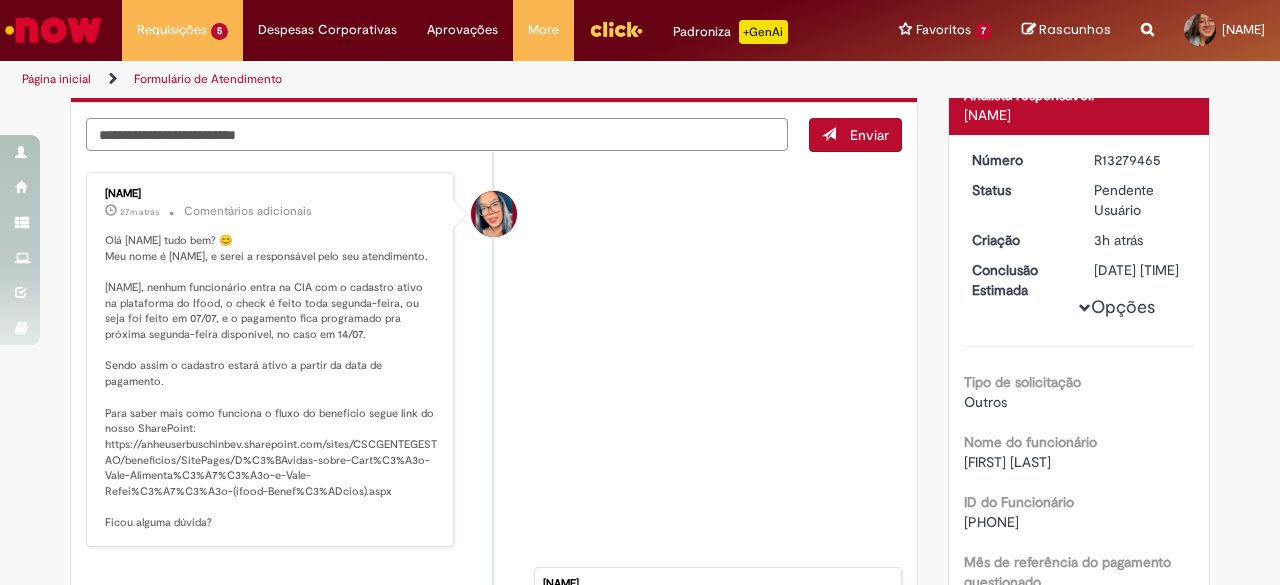 click at bounding box center (437, 134) 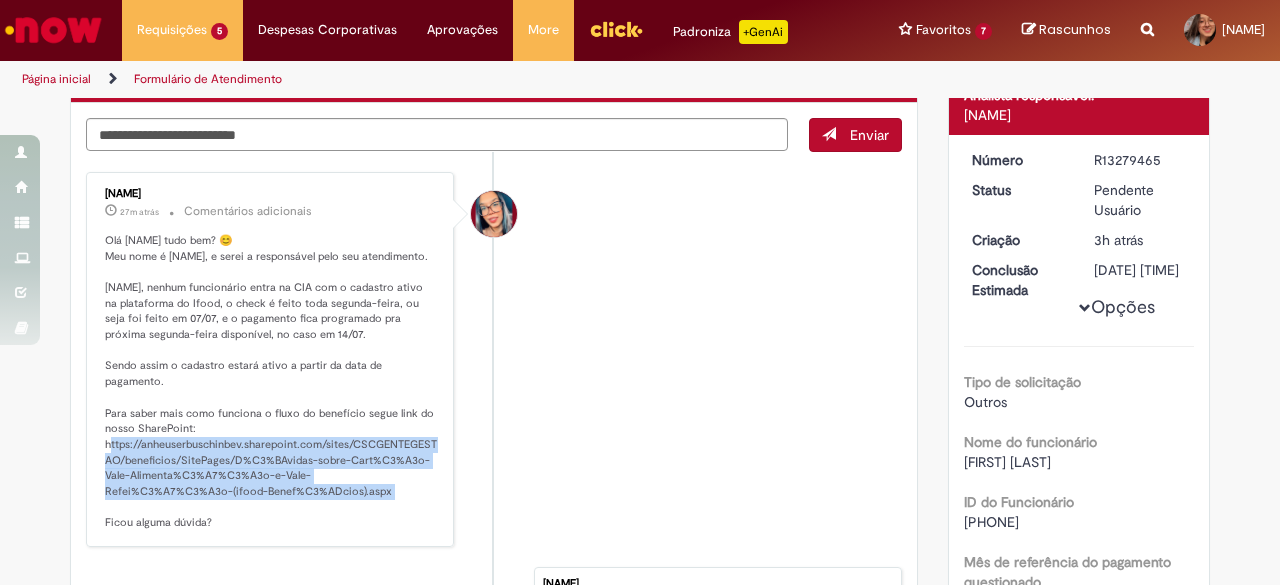 drag, startPoint x: 287, startPoint y: 487, endPoint x: 95, endPoint y: 445, distance: 196.54007 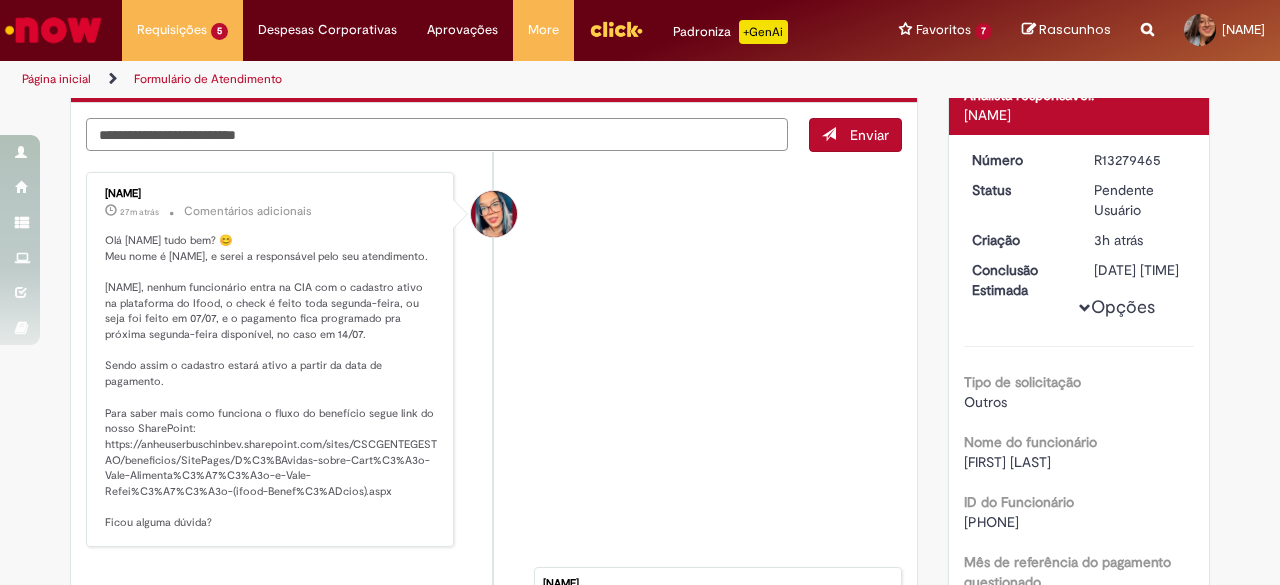 click at bounding box center (437, 134) 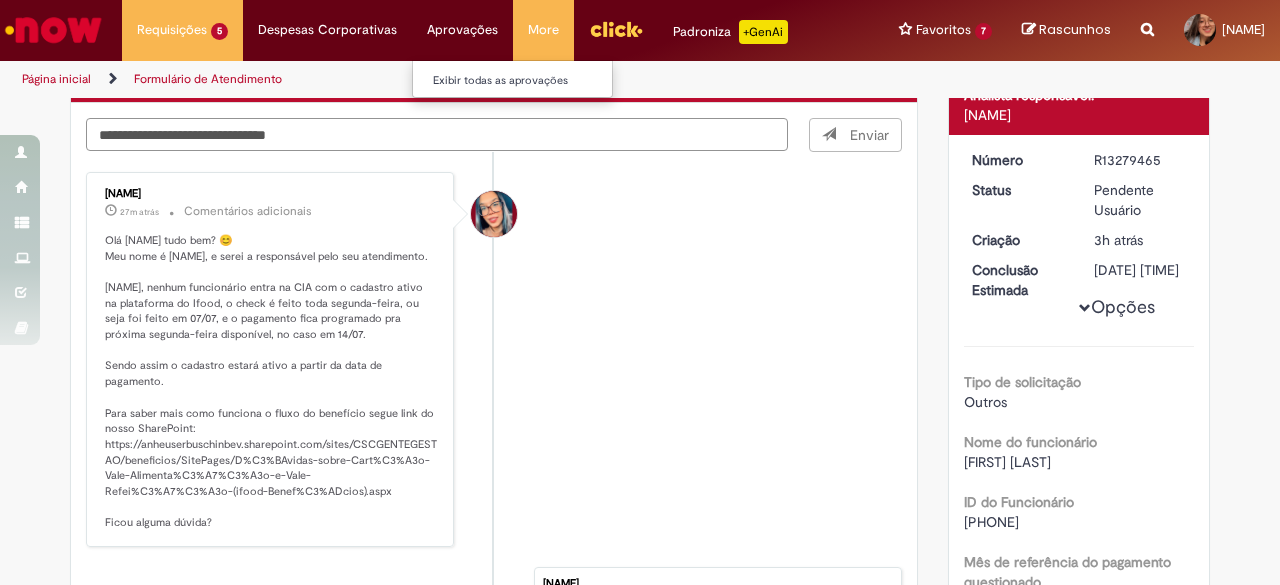 type on "**********" 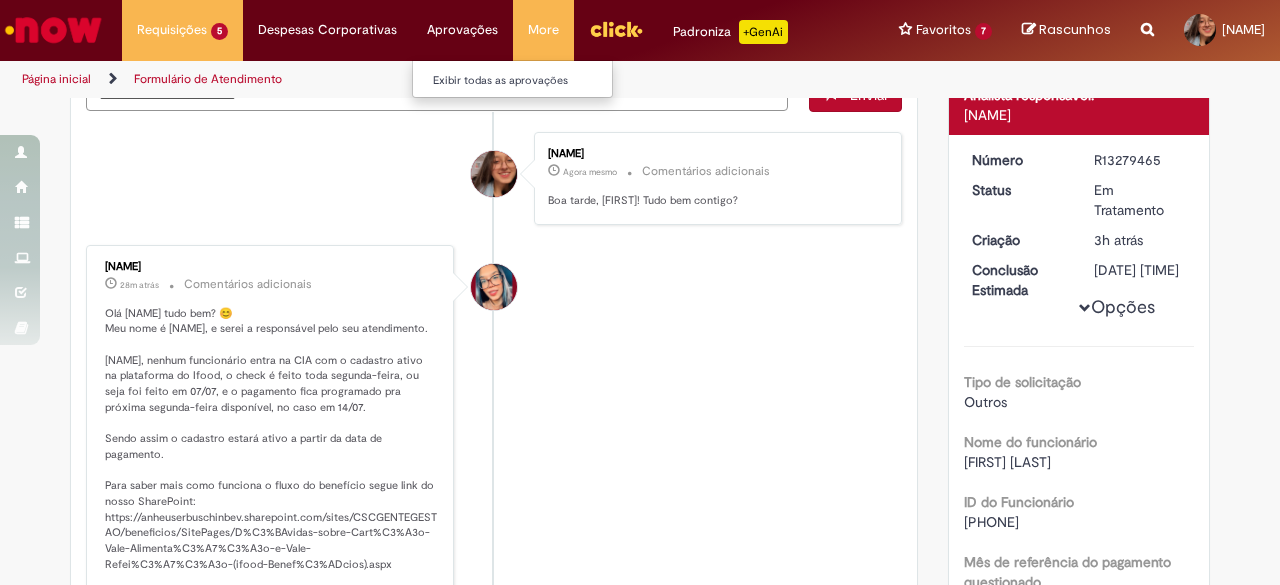 scroll, scrollTop: 160, scrollLeft: 0, axis: vertical 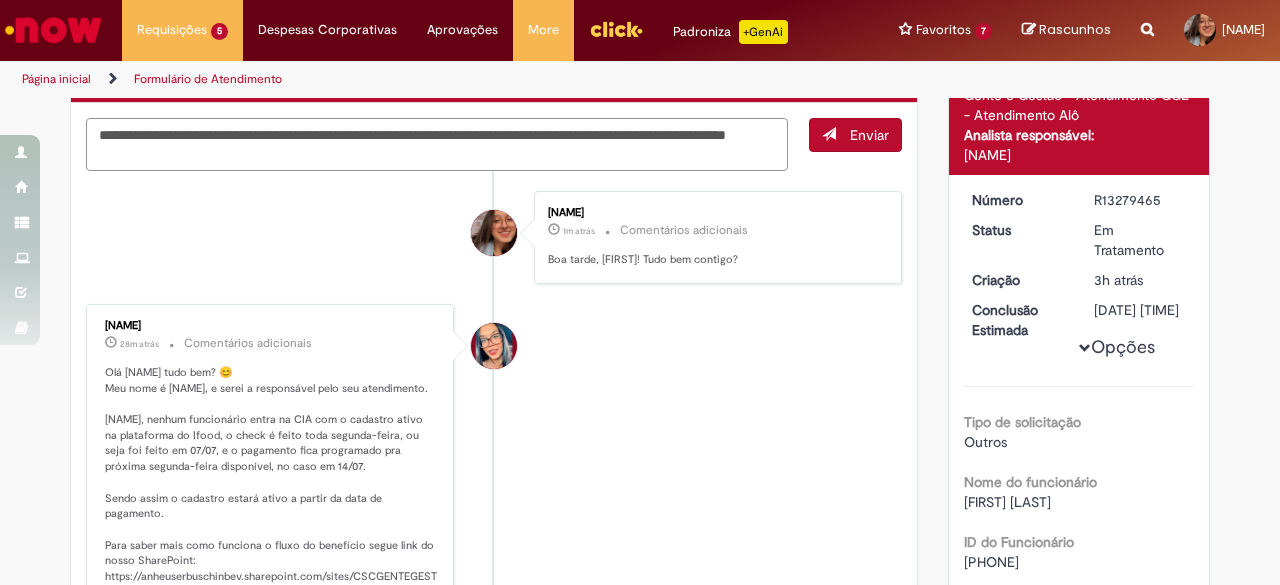 type on "**********" 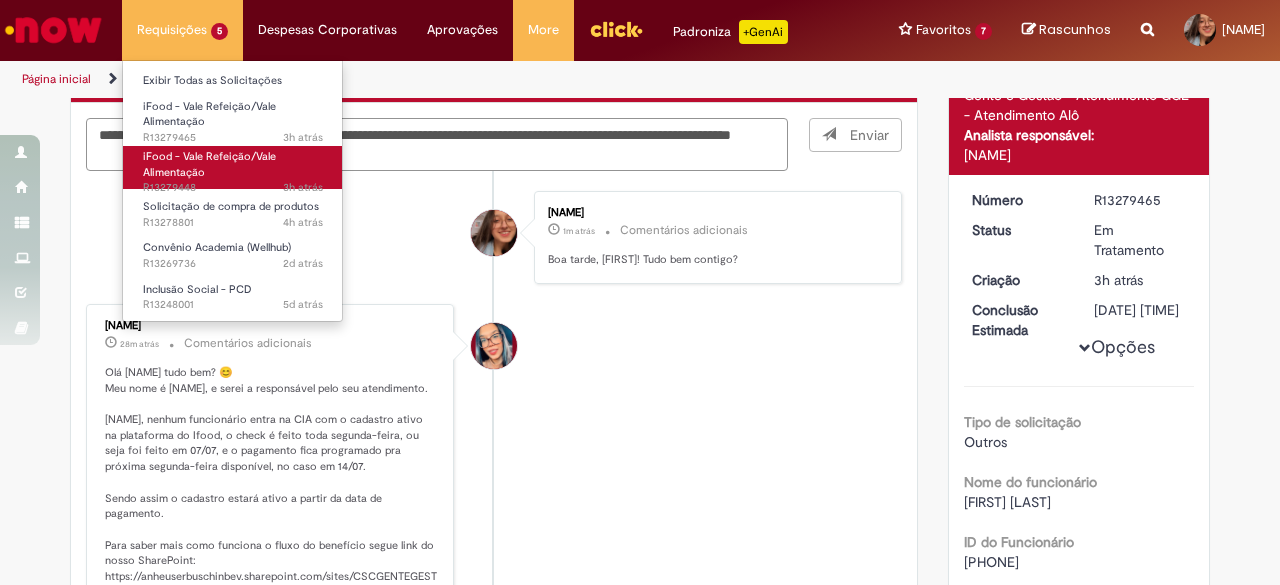 type 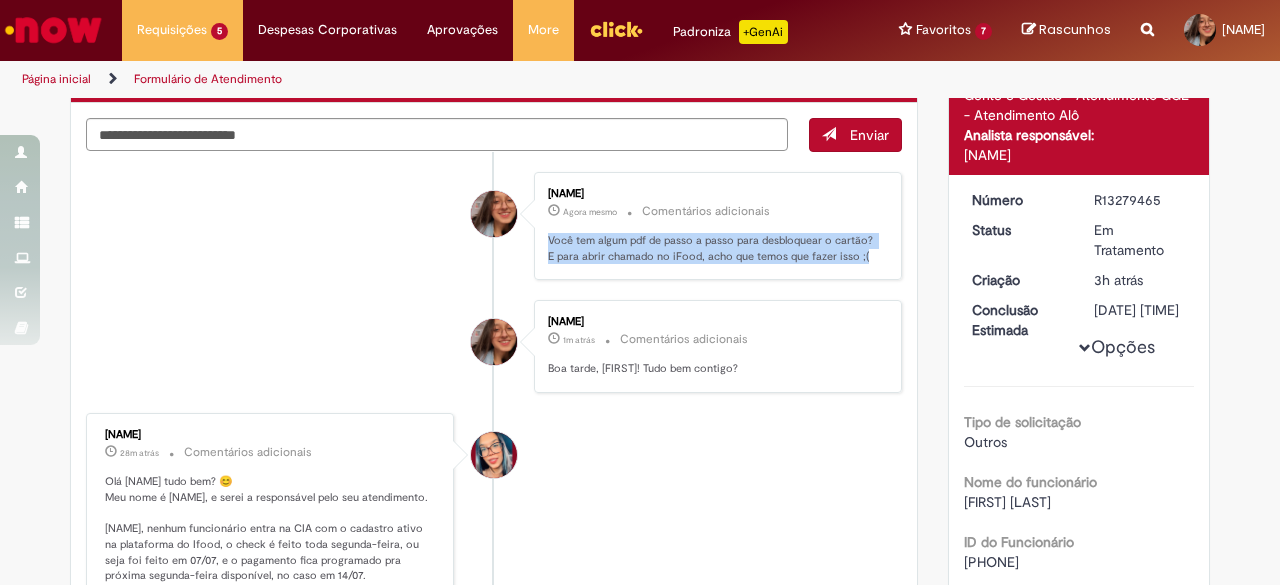 drag, startPoint x: 856, startPoint y: 279, endPoint x: 534, endPoint y: 255, distance: 322.89316 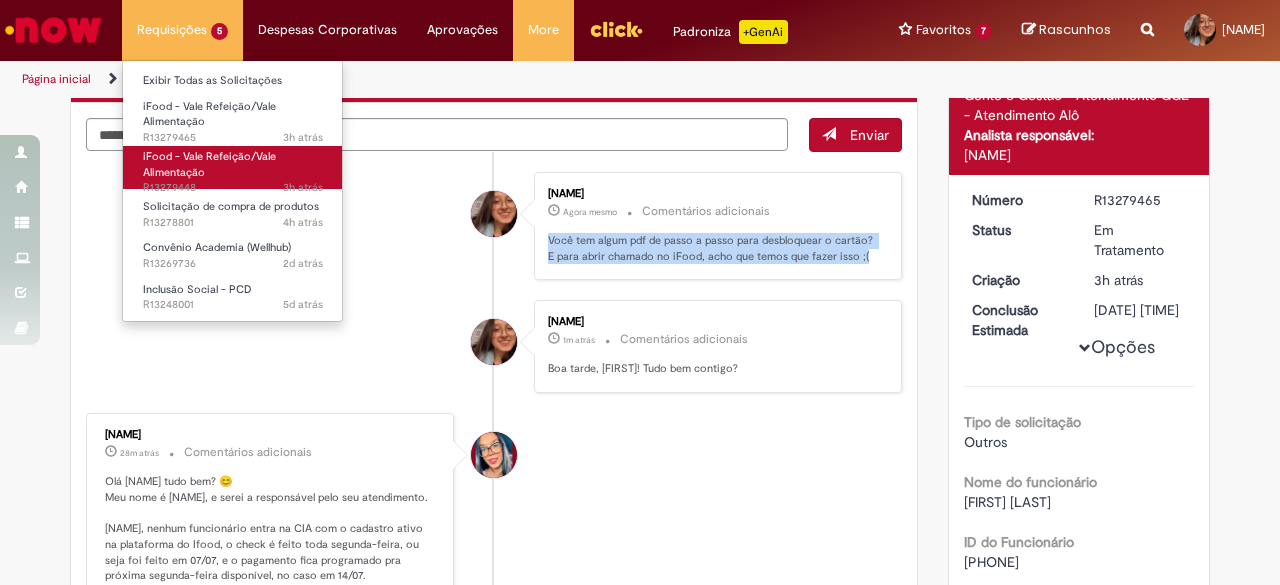 click on "3h atrás 3 horas atrás  R13279448" at bounding box center [233, 188] 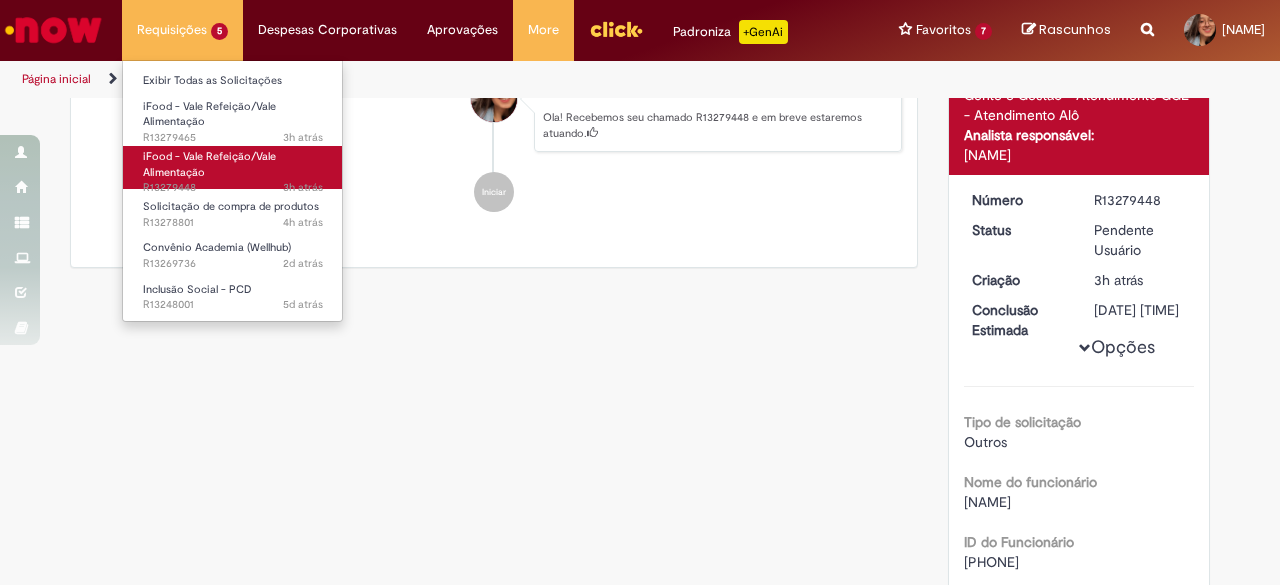scroll, scrollTop: 0, scrollLeft: 0, axis: both 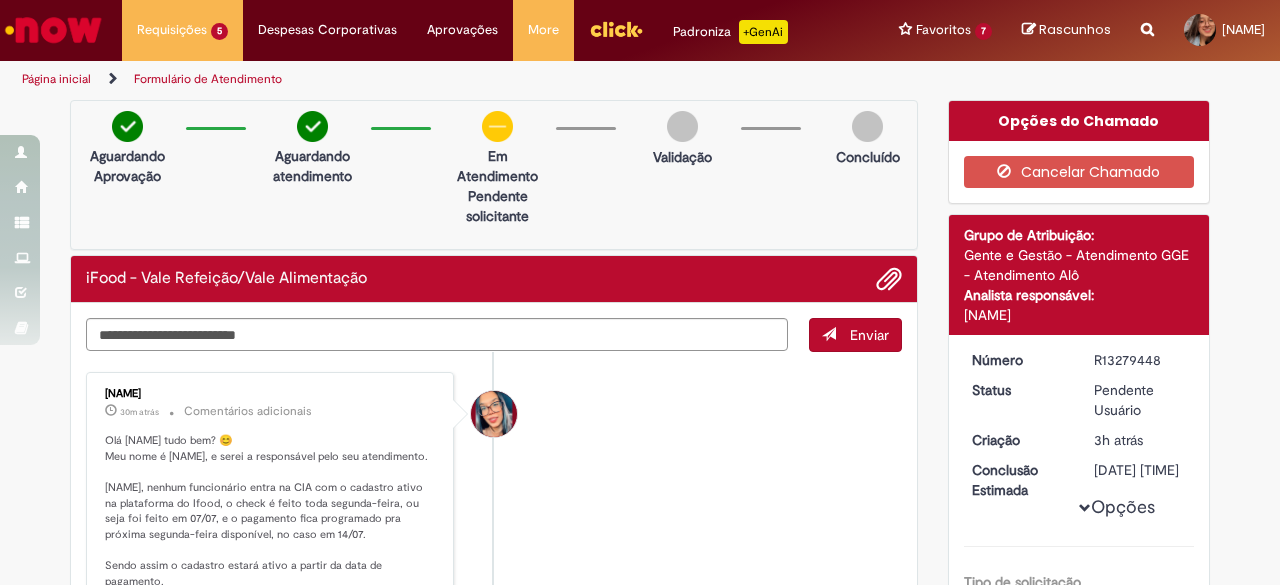 click on "Aguardando Aprovação
Aguardando atendimento
Em Atendimento   Clique para exibir         Pendente solicitante
Validação
Concluído" at bounding box center [494, 175] 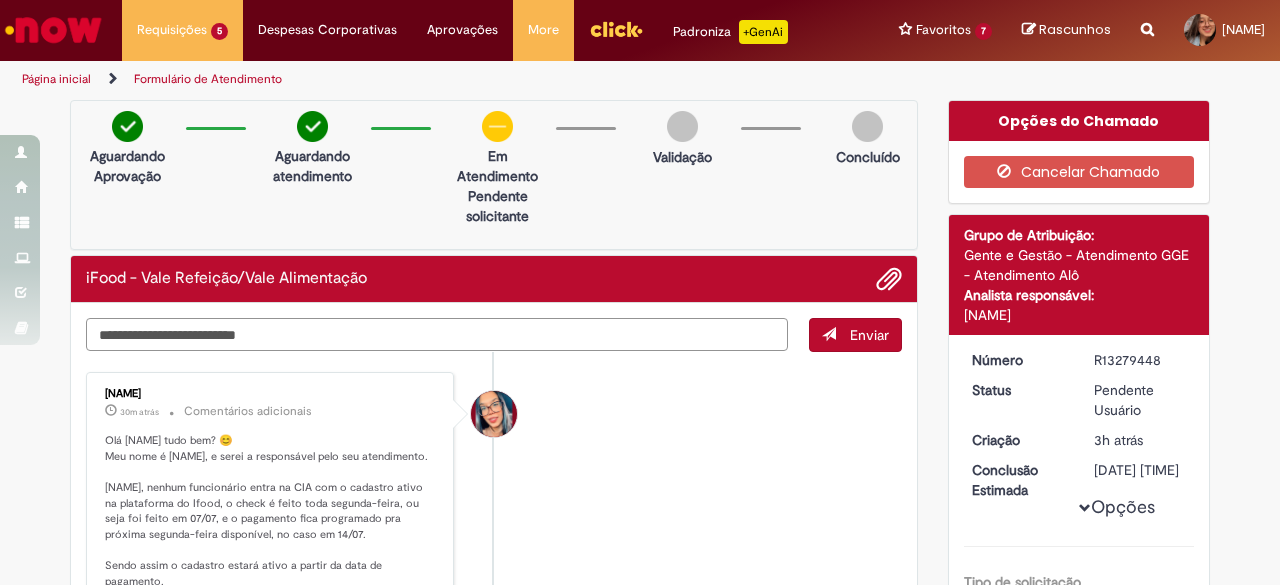 click at bounding box center [437, 334] 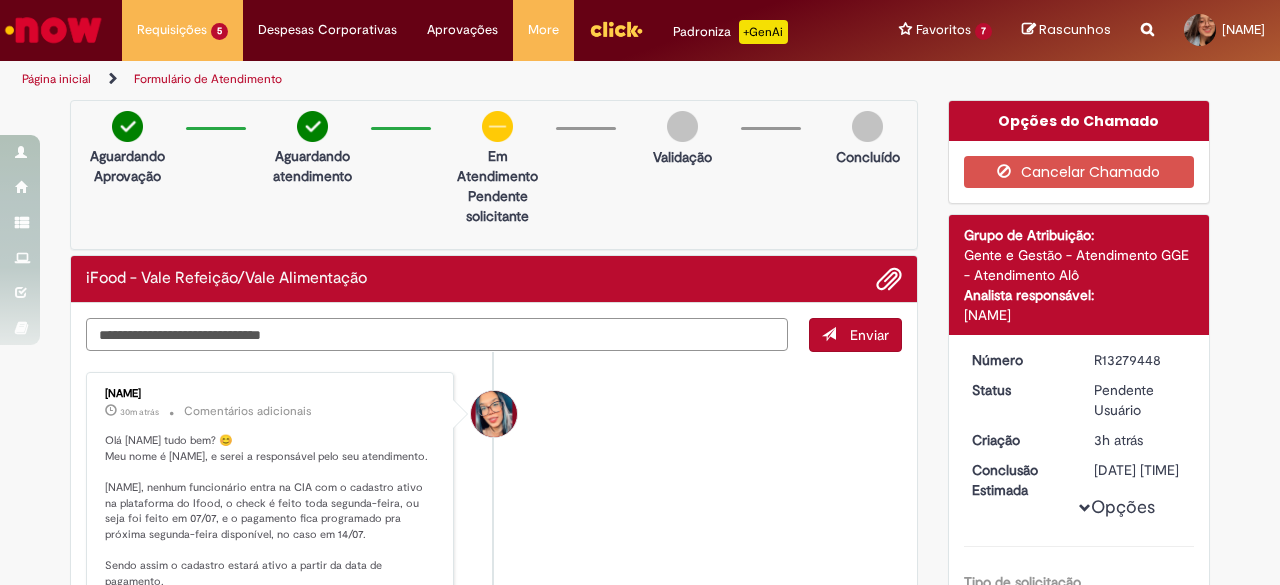 type on "**********" 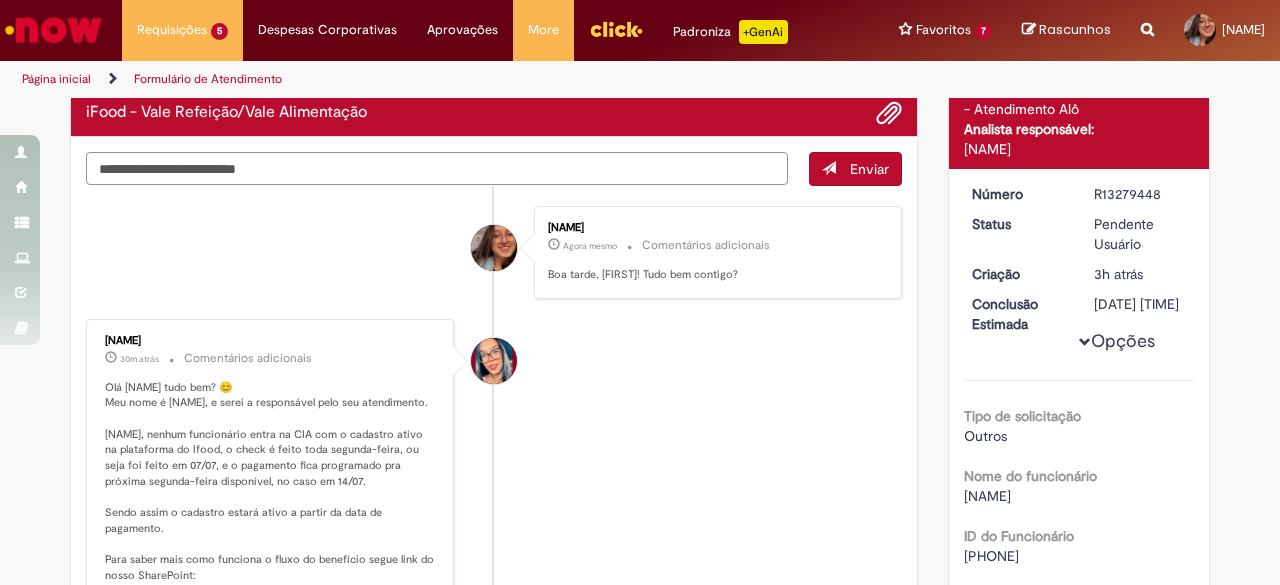 scroll, scrollTop: 126, scrollLeft: 0, axis: vertical 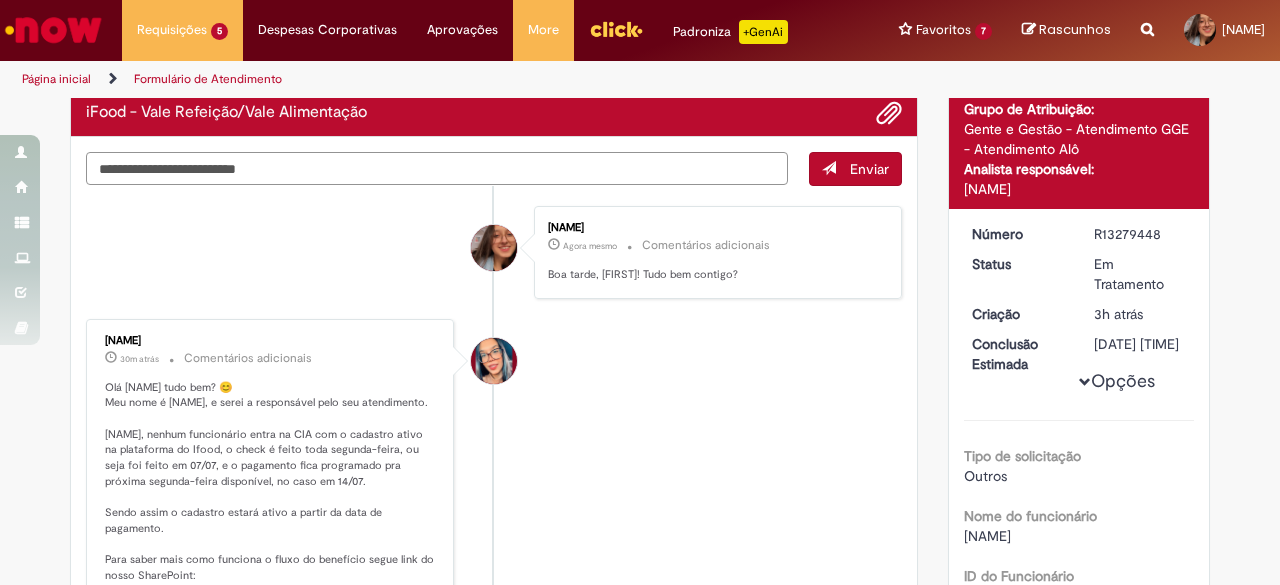 paste on "**********" 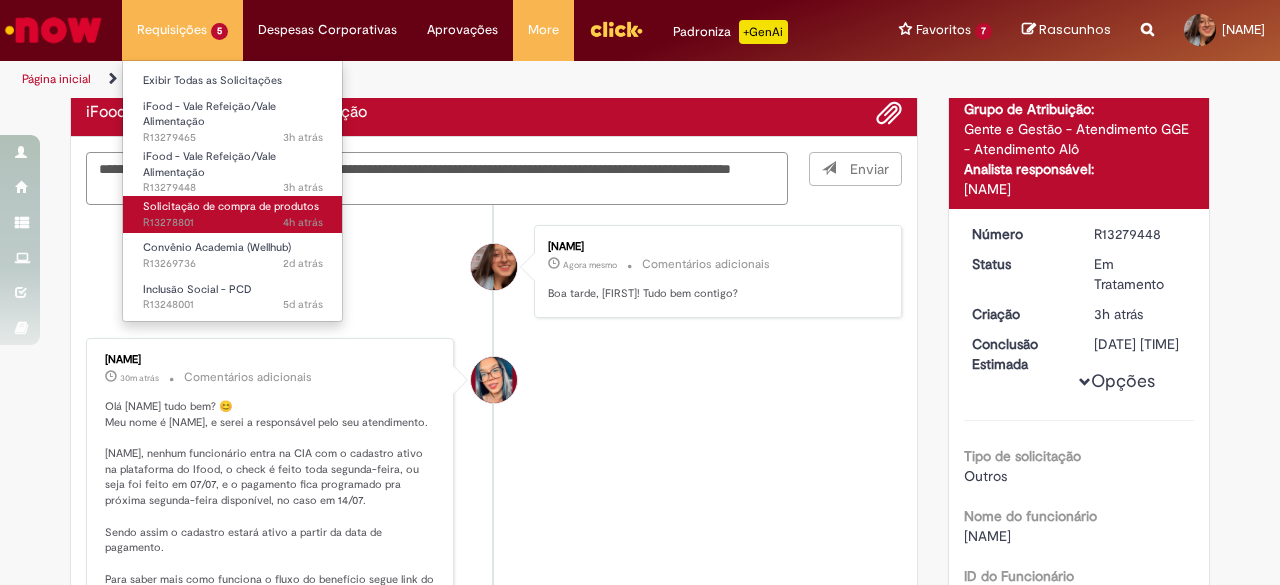 type 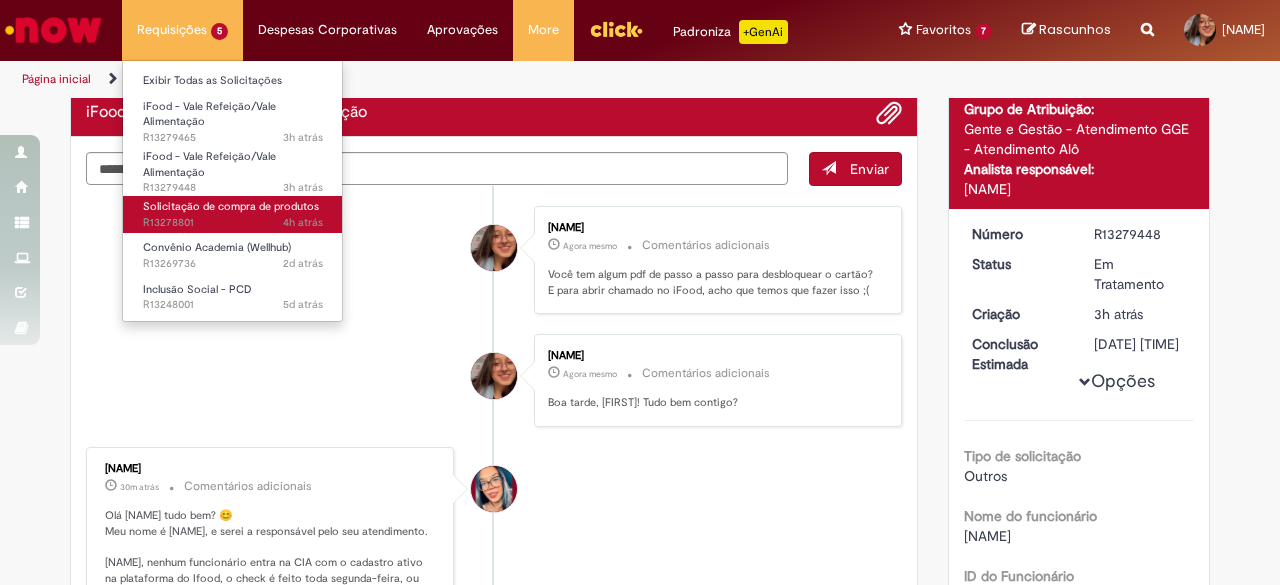 click on "4h atrás 4 horas atrás  R13278801" at bounding box center [233, 223] 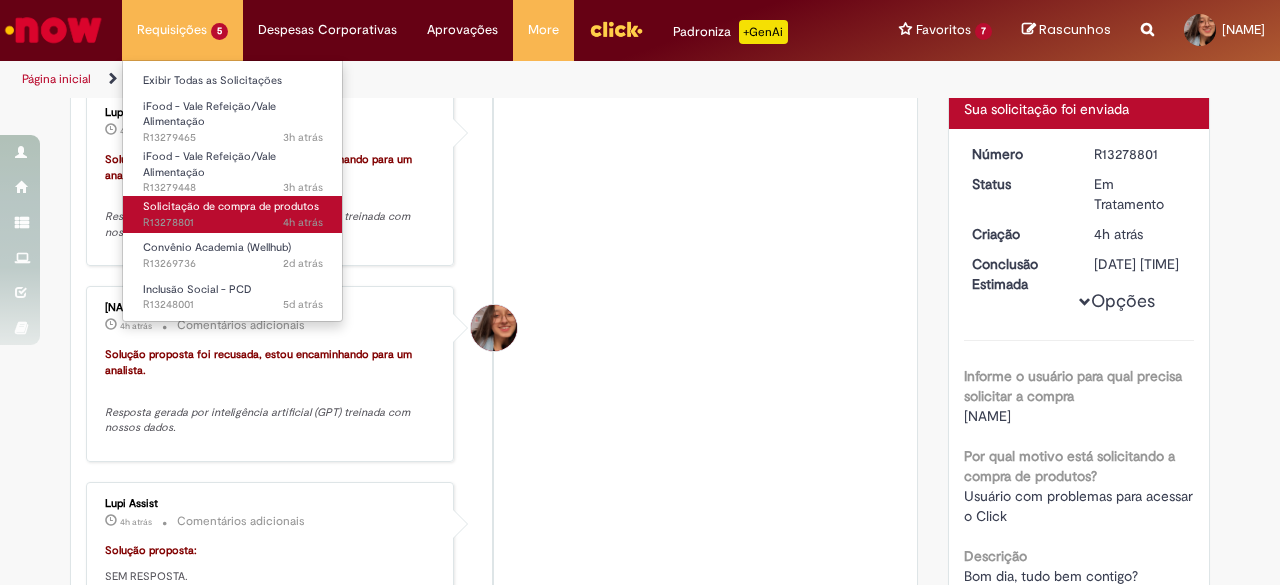 scroll, scrollTop: 0, scrollLeft: 0, axis: both 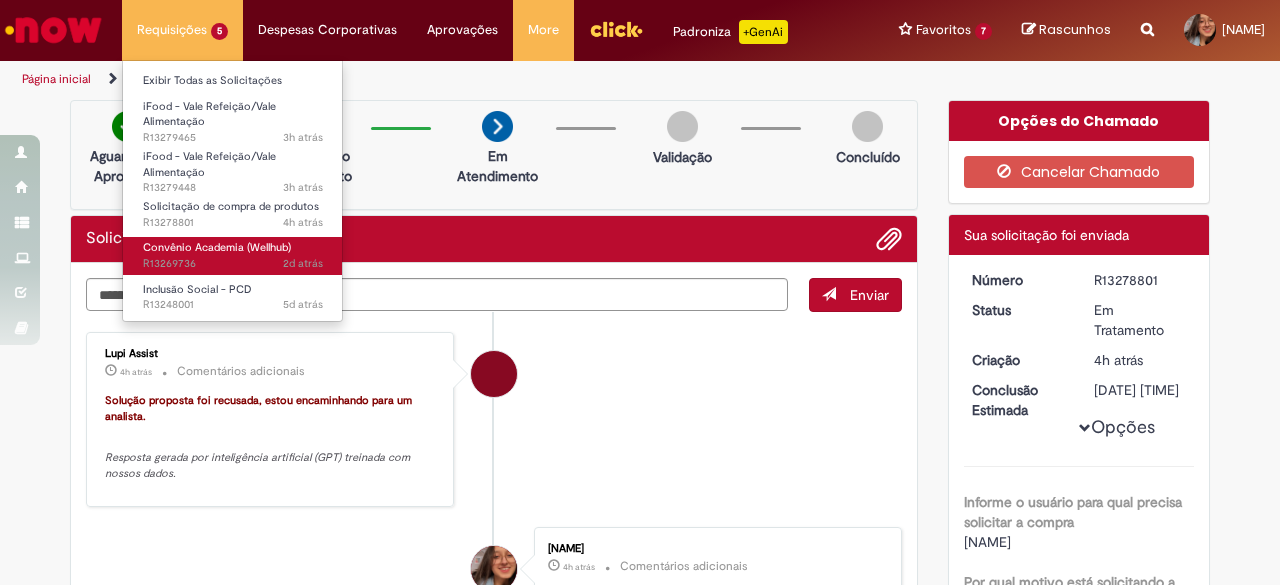 click on "2d atrás 2 dias atrás  R13269736" at bounding box center [233, 264] 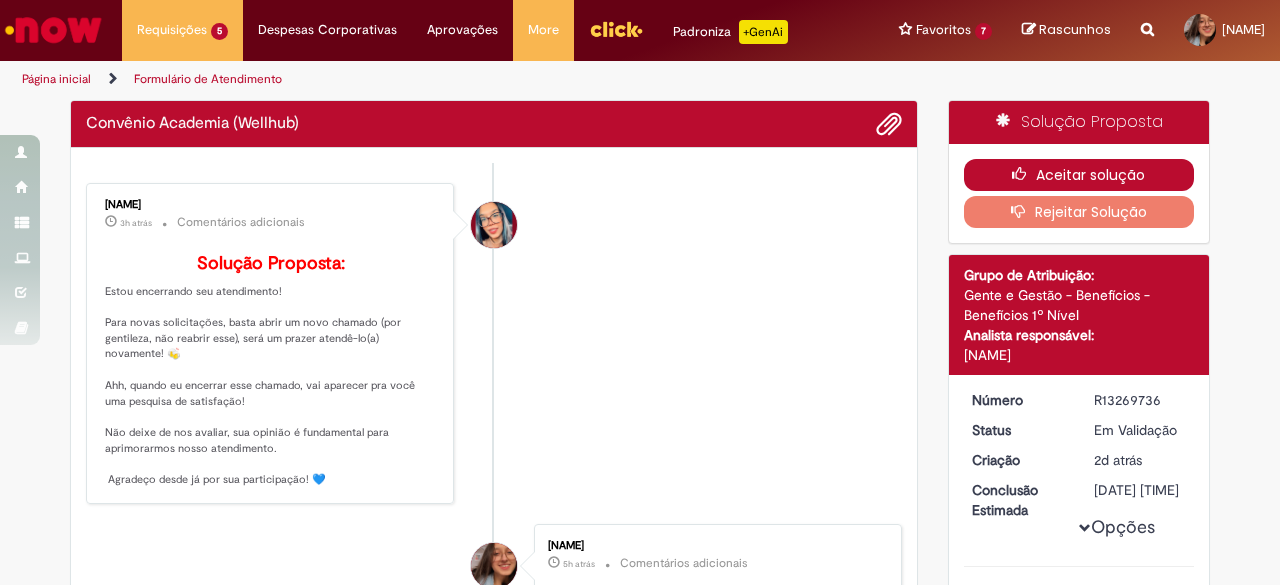 click on "Aceitar solução" at bounding box center [1079, 175] 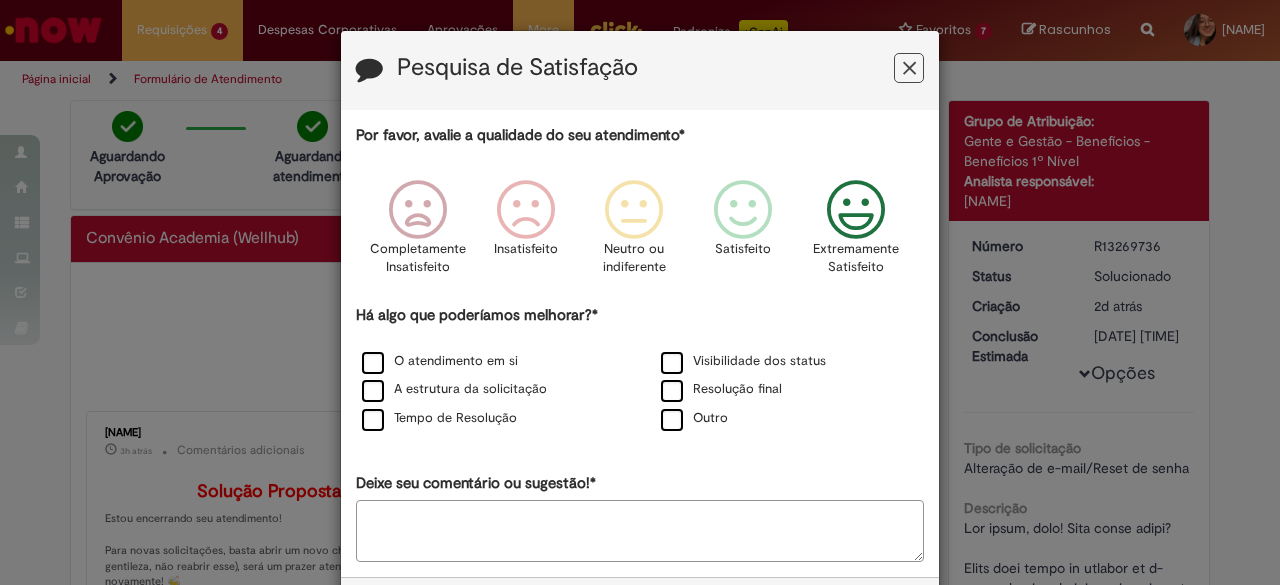 click at bounding box center [856, 210] 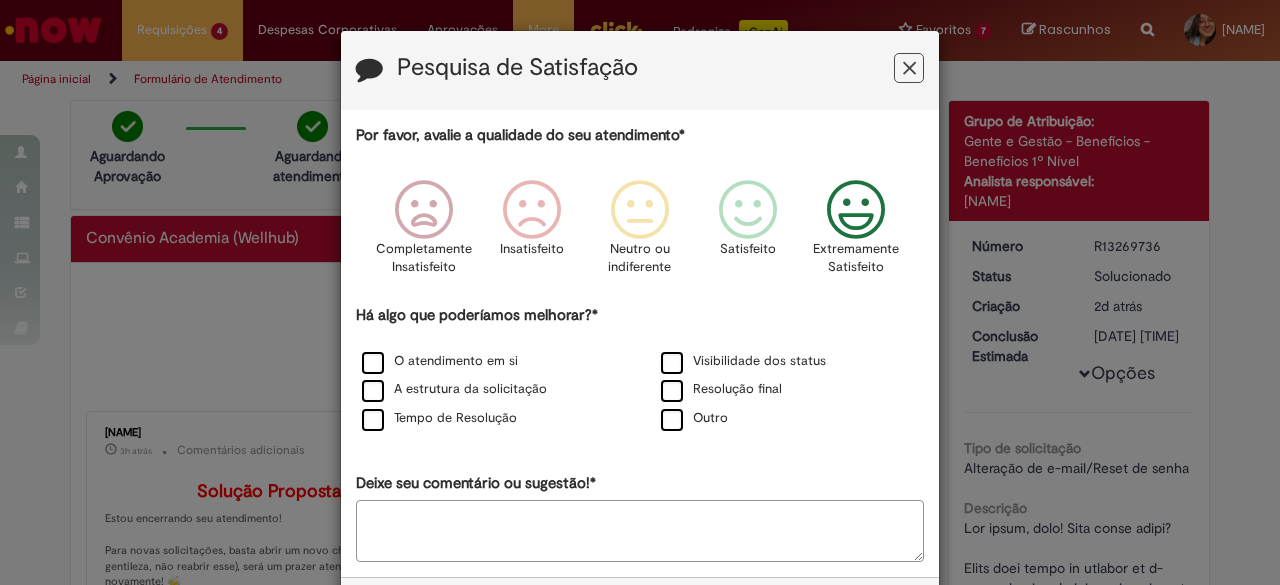 click on "Visibilidade dos status" at bounding box center [789, 362] 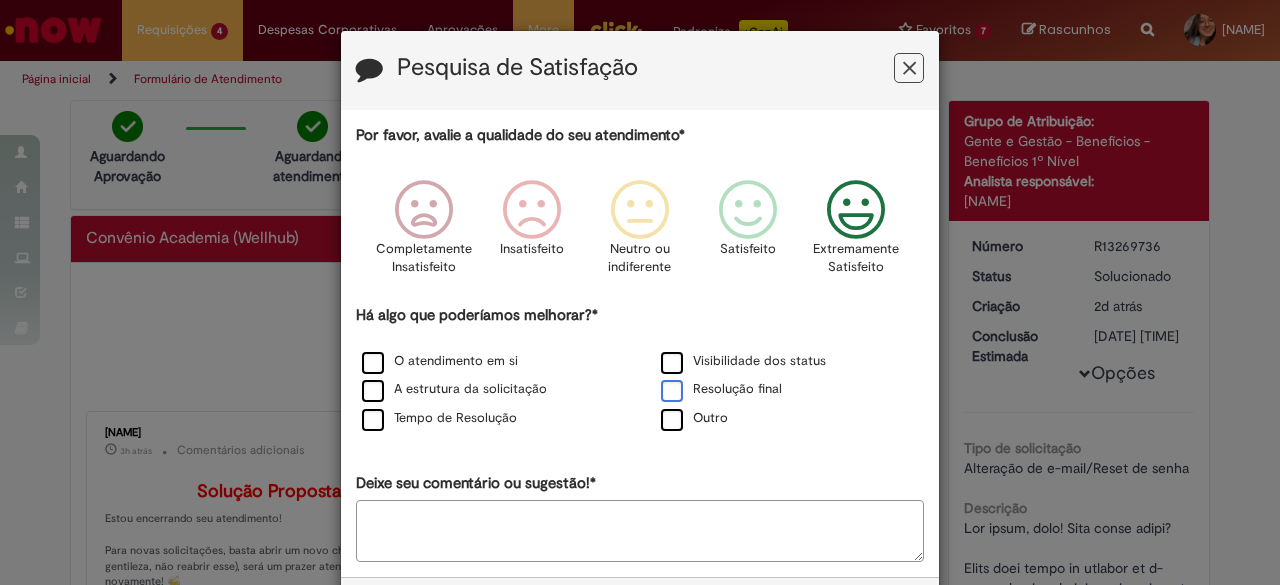 drag, startPoint x: 663, startPoint y: 353, endPoint x: 670, endPoint y: 401, distance: 48.507732 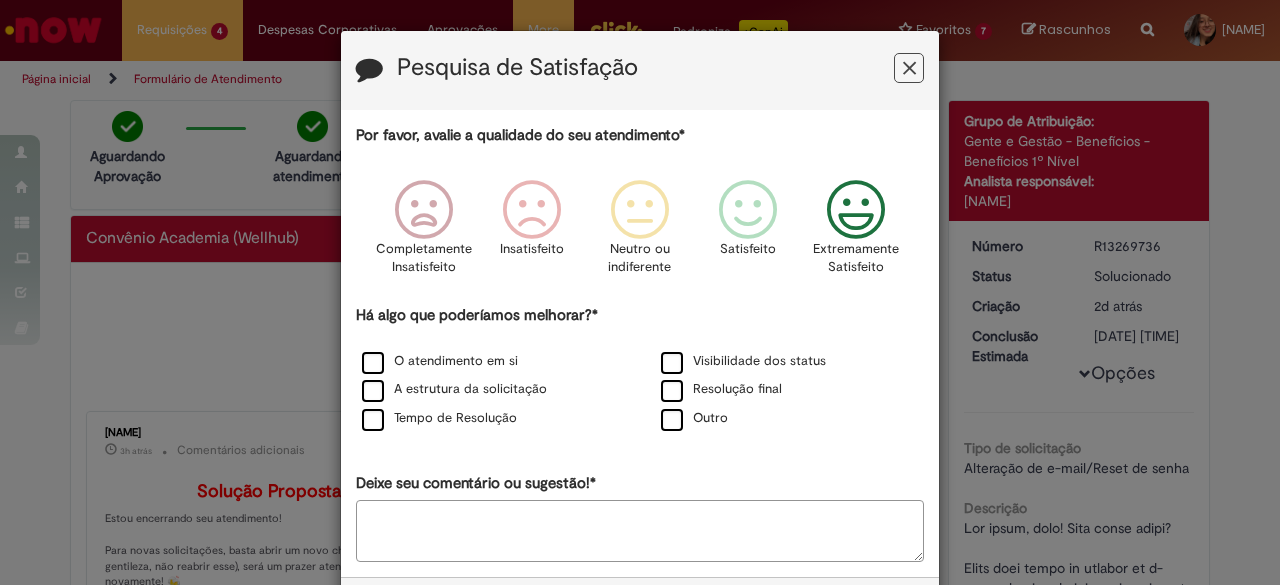 click on "Outro" at bounding box center (789, 419) 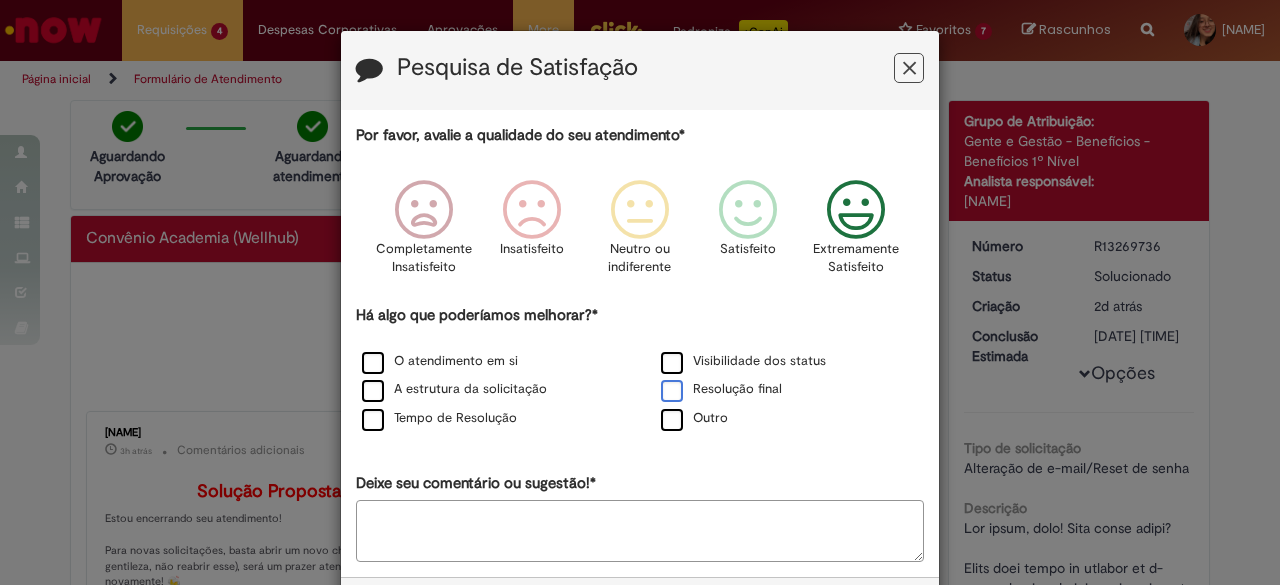 click on "Resolução final" at bounding box center (721, 389) 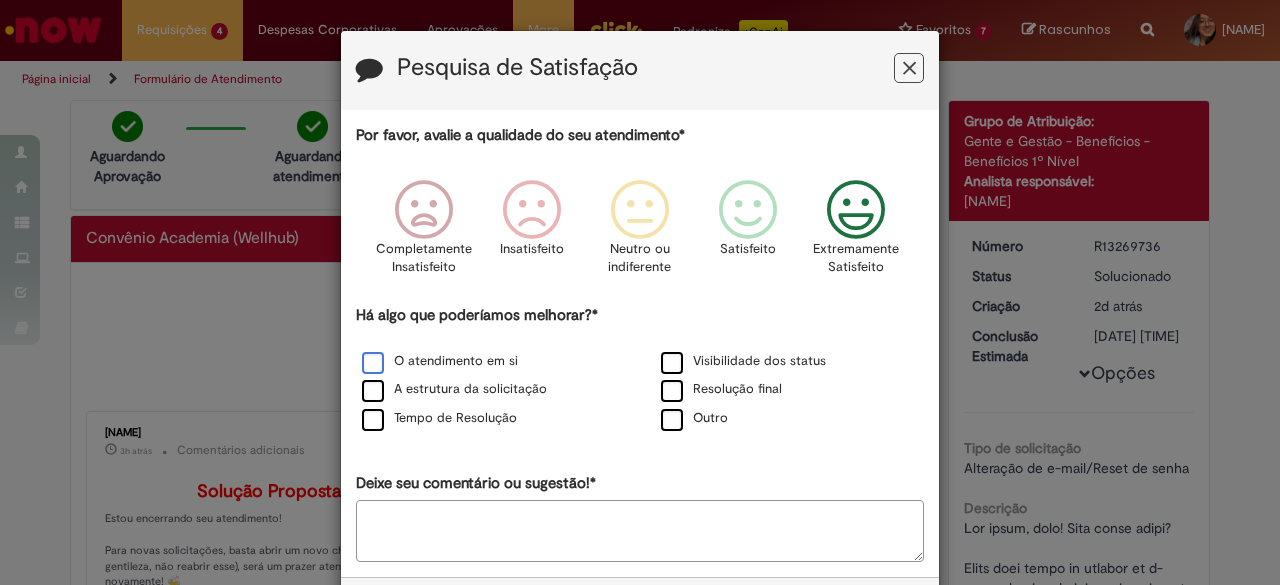 click on "O atendimento em si" at bounding box center [440, 361] 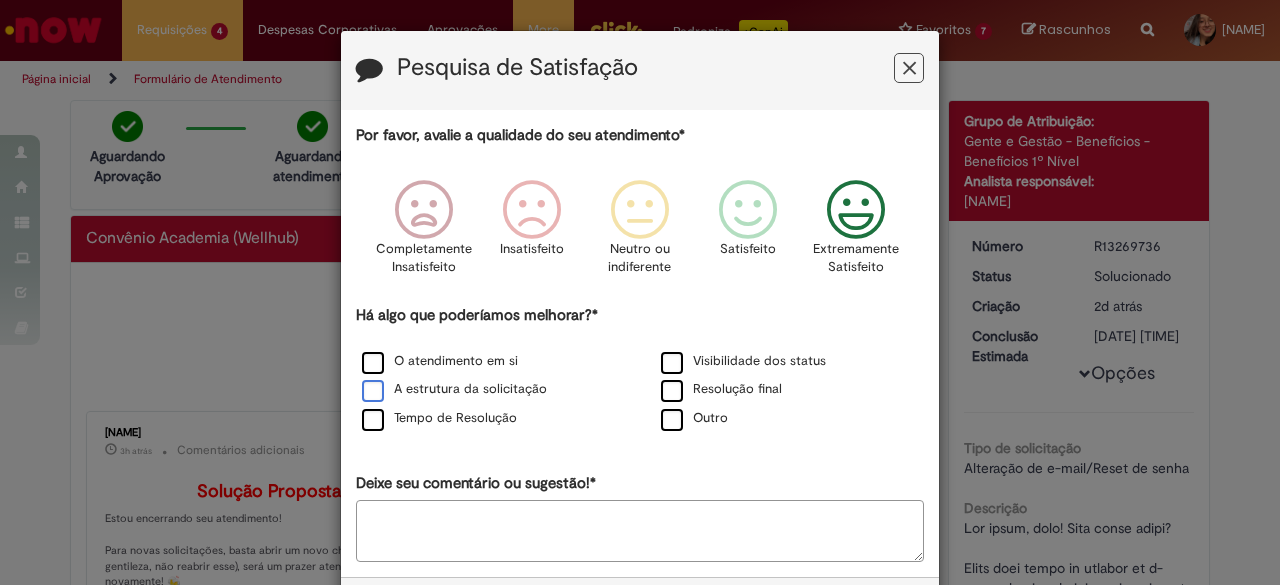 click on "A estrutura da solicitação" at bounding box center [454, 389] 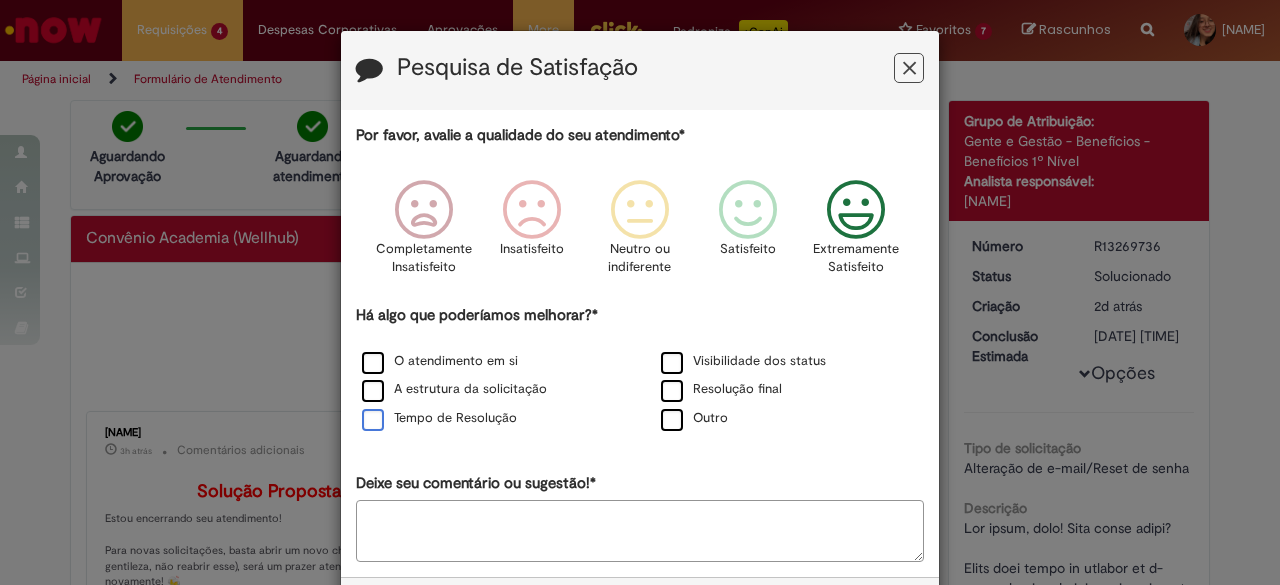 click on "Tempo de Resolução" at bounding box center [439, 418] 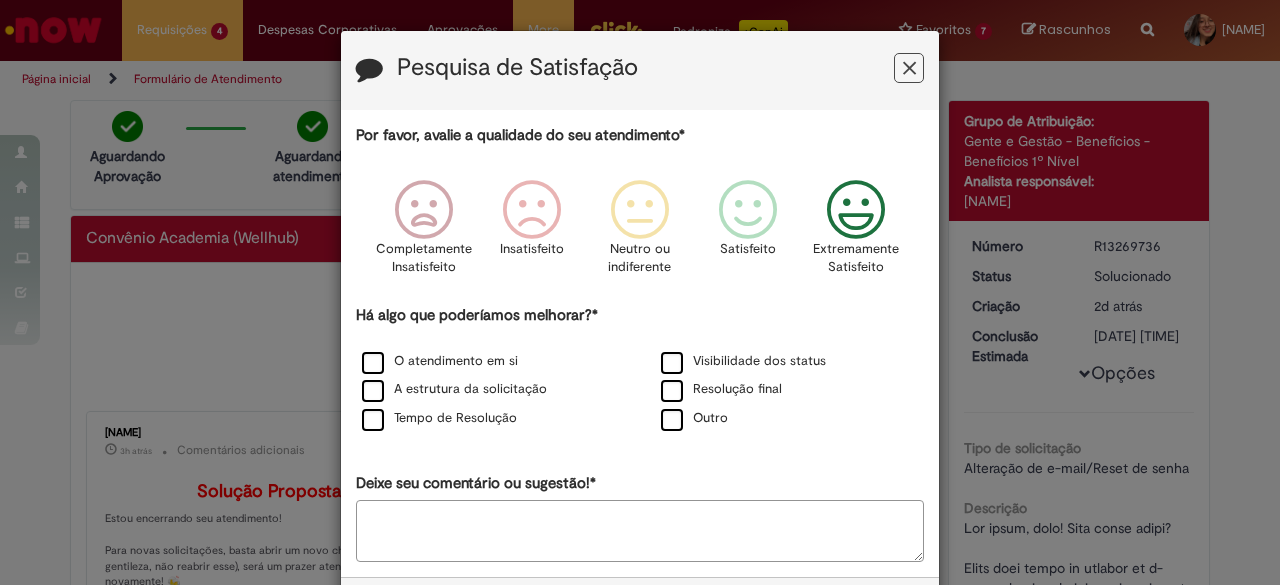 scroll, scrollTop: 85, scrollLeft: 0, axis: vertical 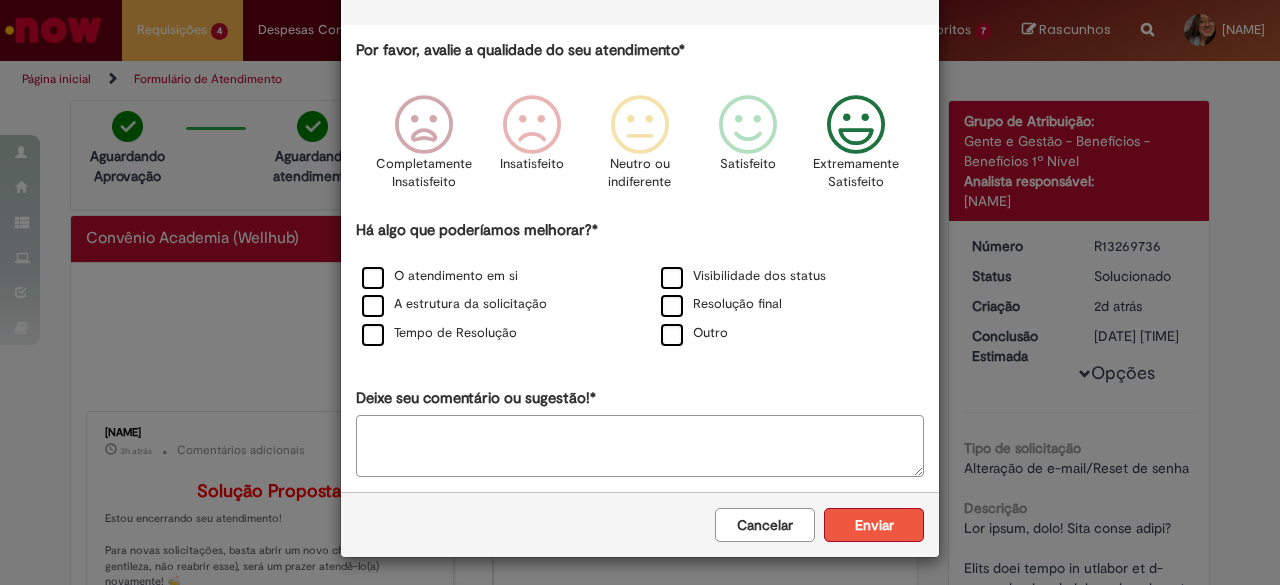 click on "Enviar" at bounding box center (874, 525) 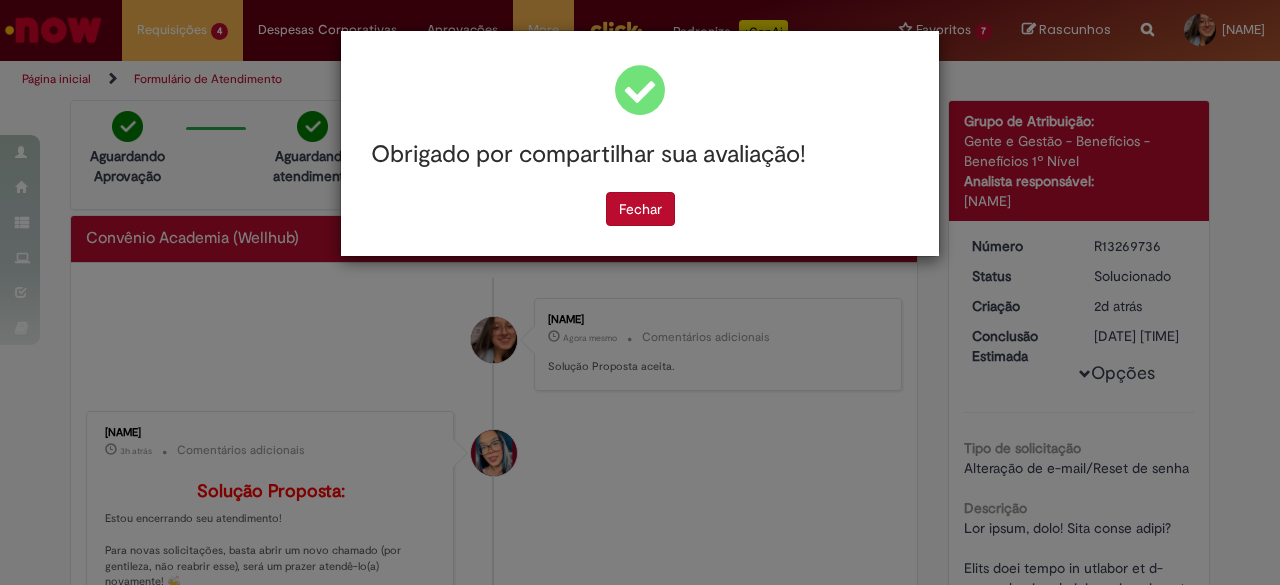 scroll, scrollTop: 0, scrollLeft: 0, axis: both 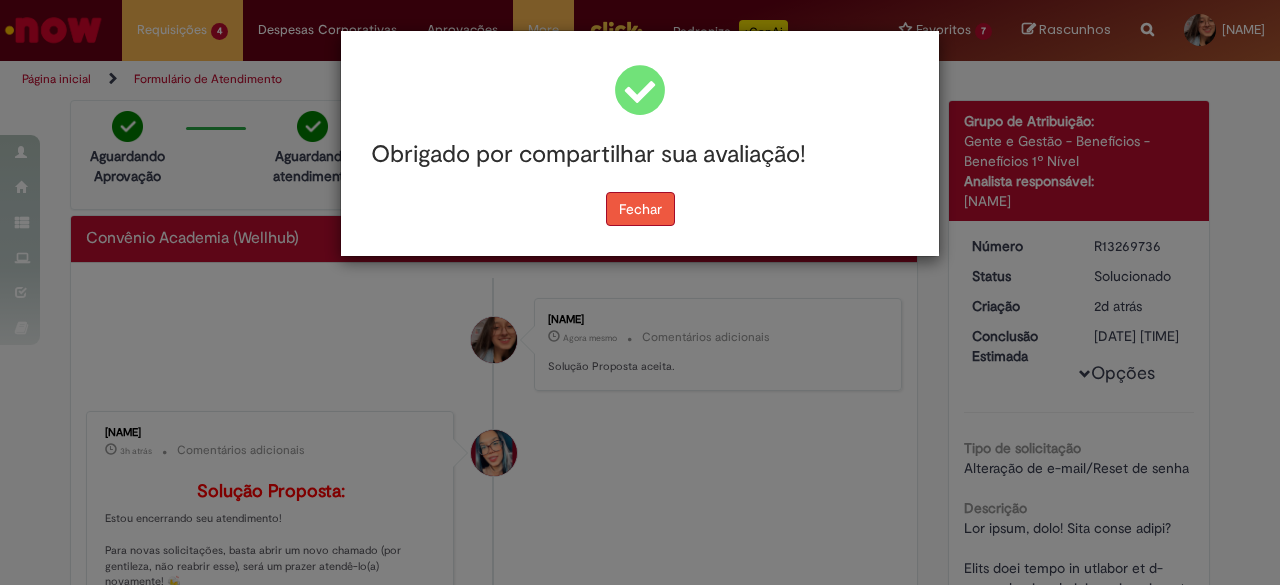 click on "Fechar" at bounding box center (640, 209) 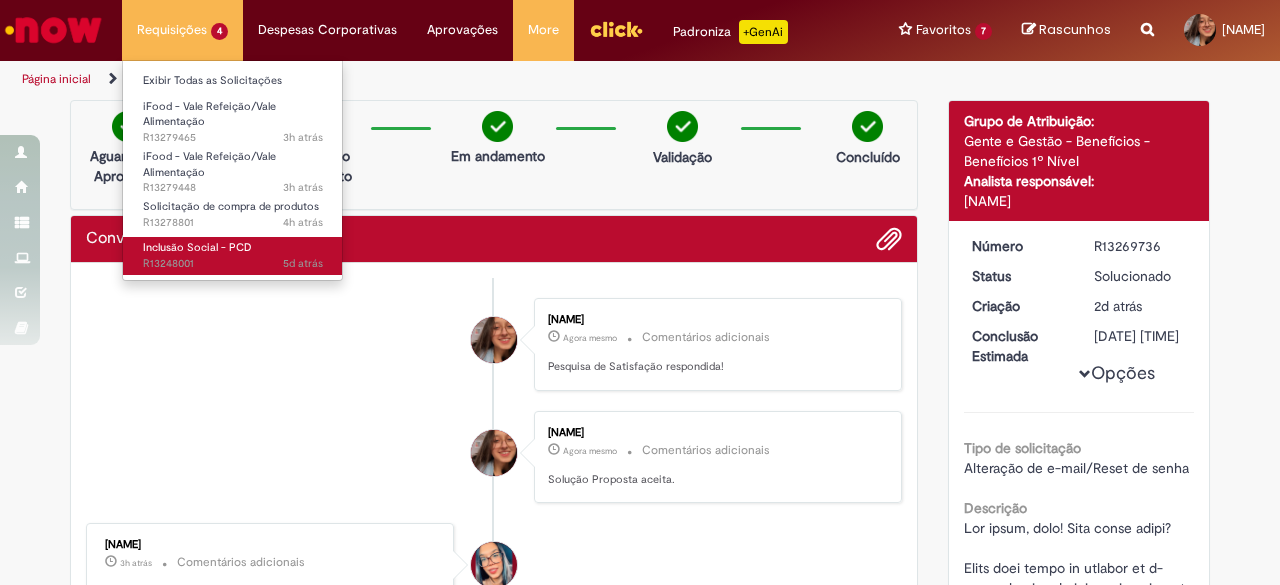 click on "Inclusão Social - PCD" at bounding box center (197, 247) 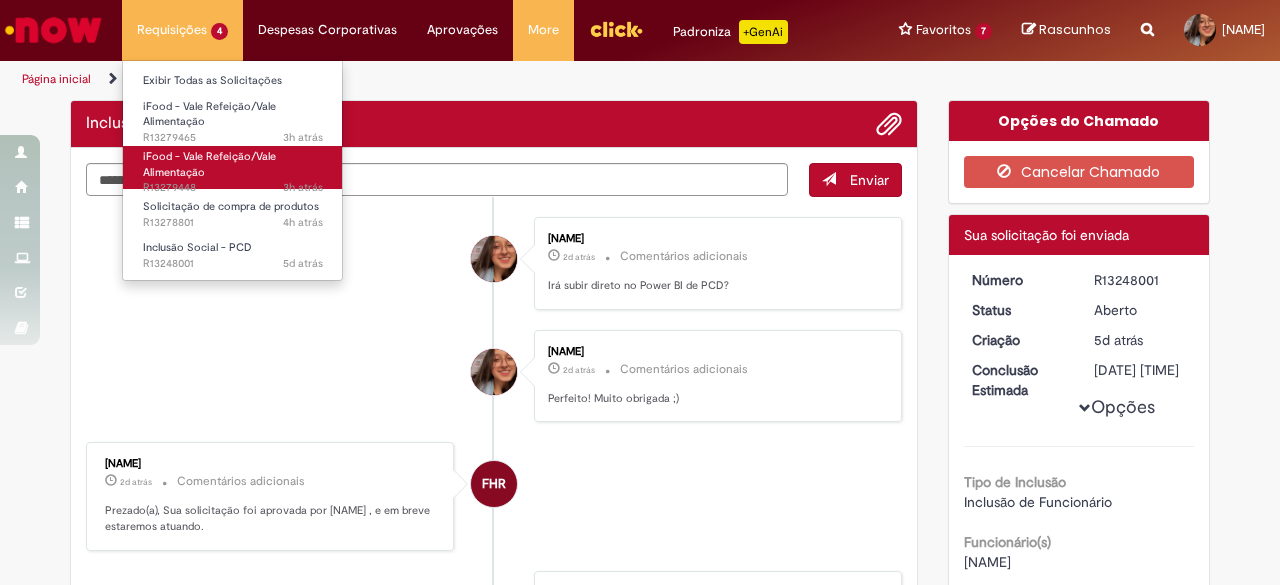 click on "3h atrás 3 horas atrás  R13279448" at bounding box center (233, 188) 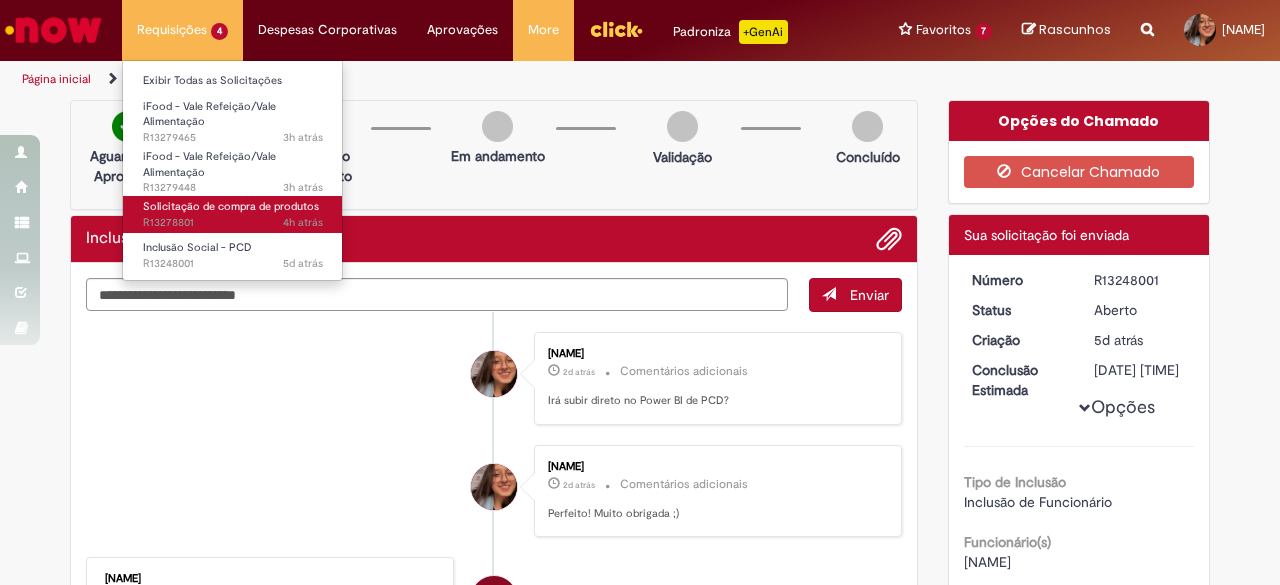 click on "Solicitação de compra de produtos" at bounding box center [231, 206] 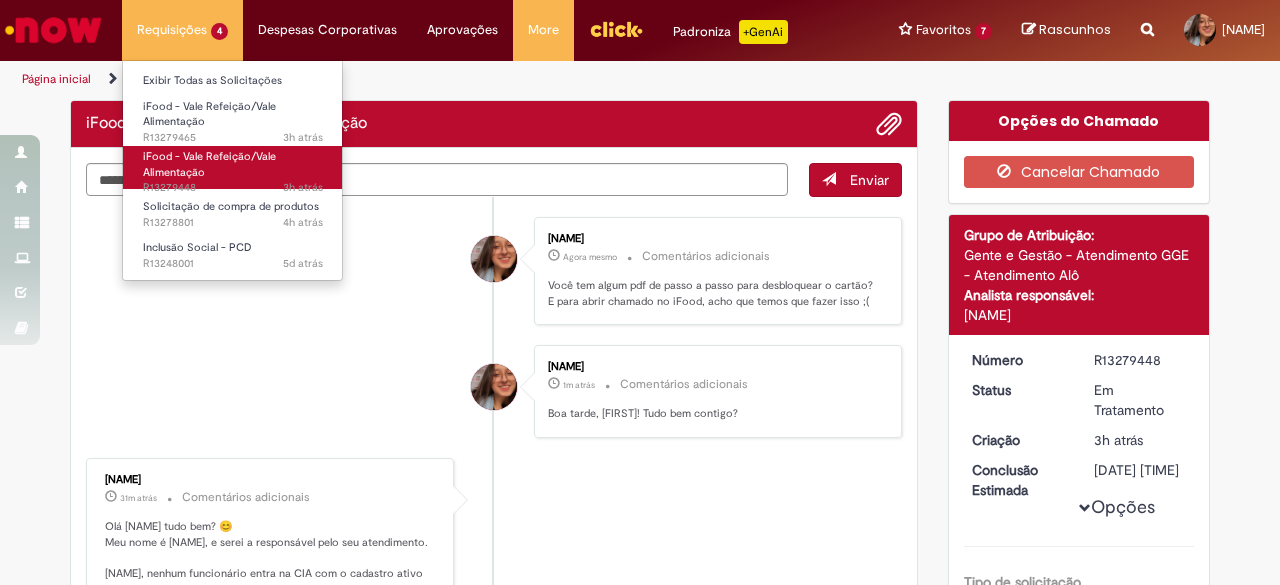click on "iFood - Vale Refeição/Vale Alimentação" at bounding box center (209, 164) 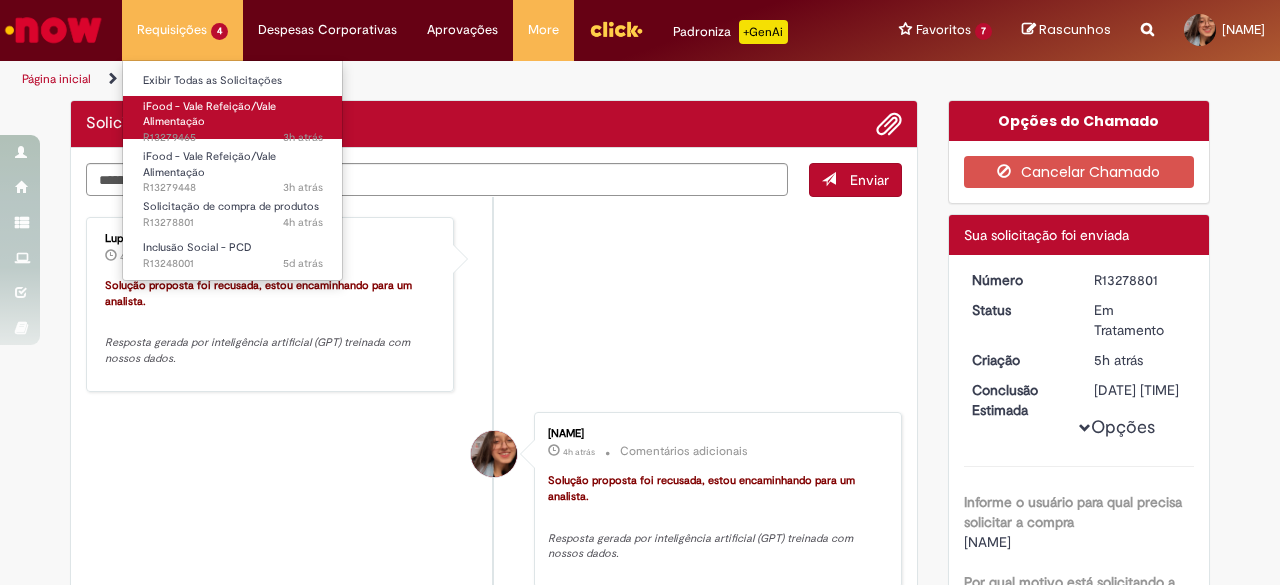 click on "iFood - Vale Refeição/Vale Alimentação" at bounding box center (209, 114) 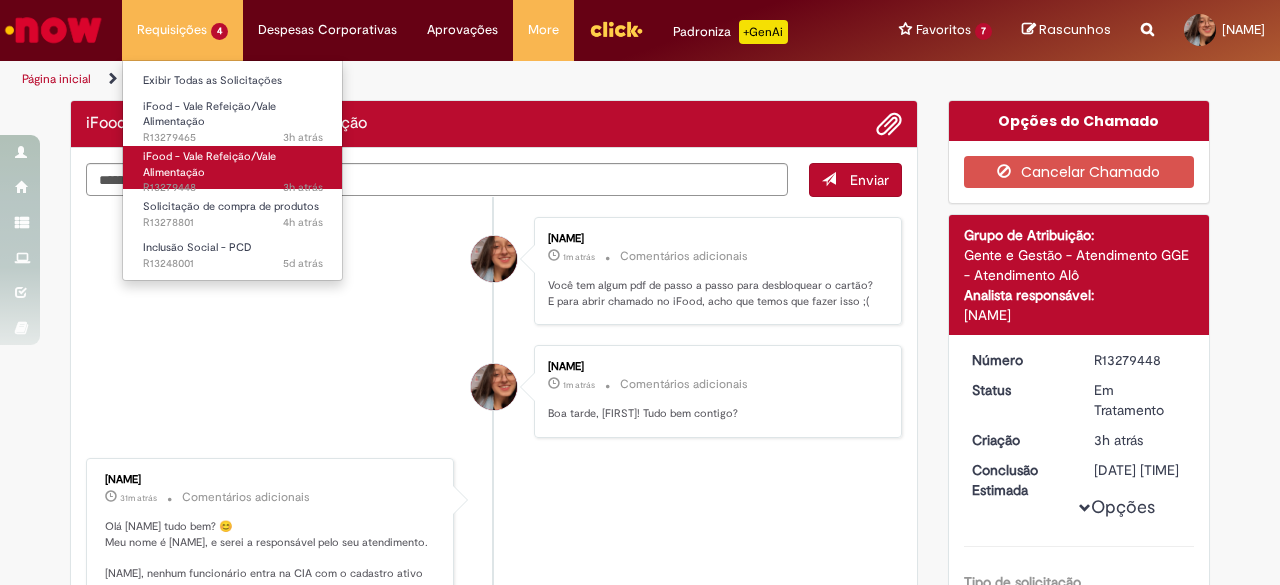 click on "iFood - Vale Refeição/Vale Alimentação
3h atrás 3 horas atrás  R13279448" at bounding box center [233, 167] 